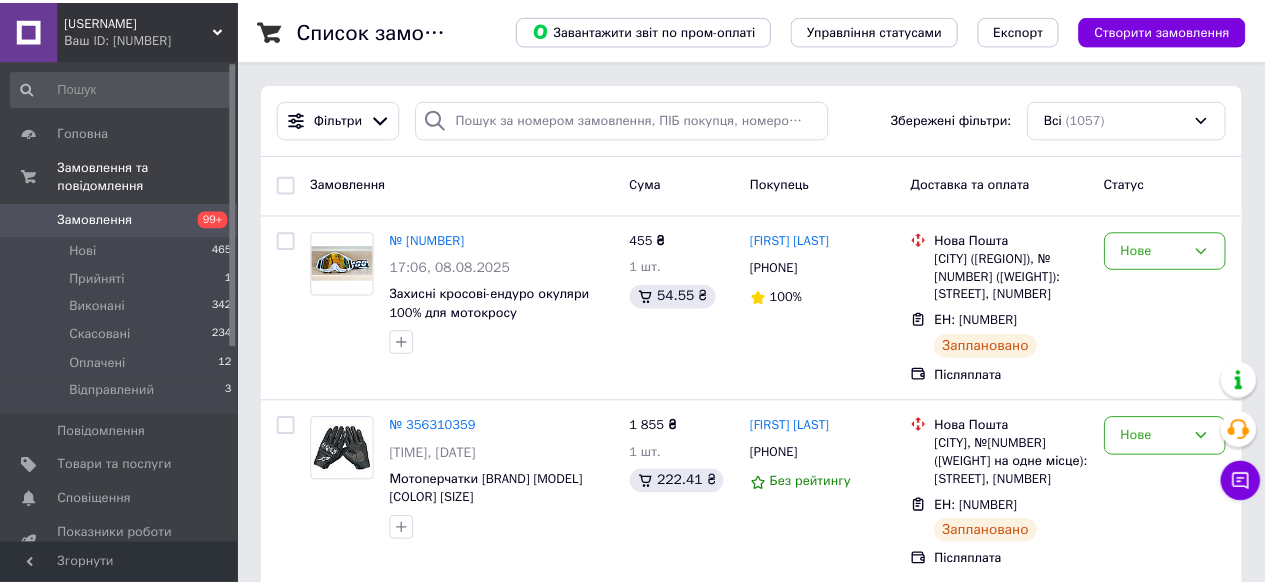 scroll, scrollTop: 0, scrollLeft: 0, axis: both 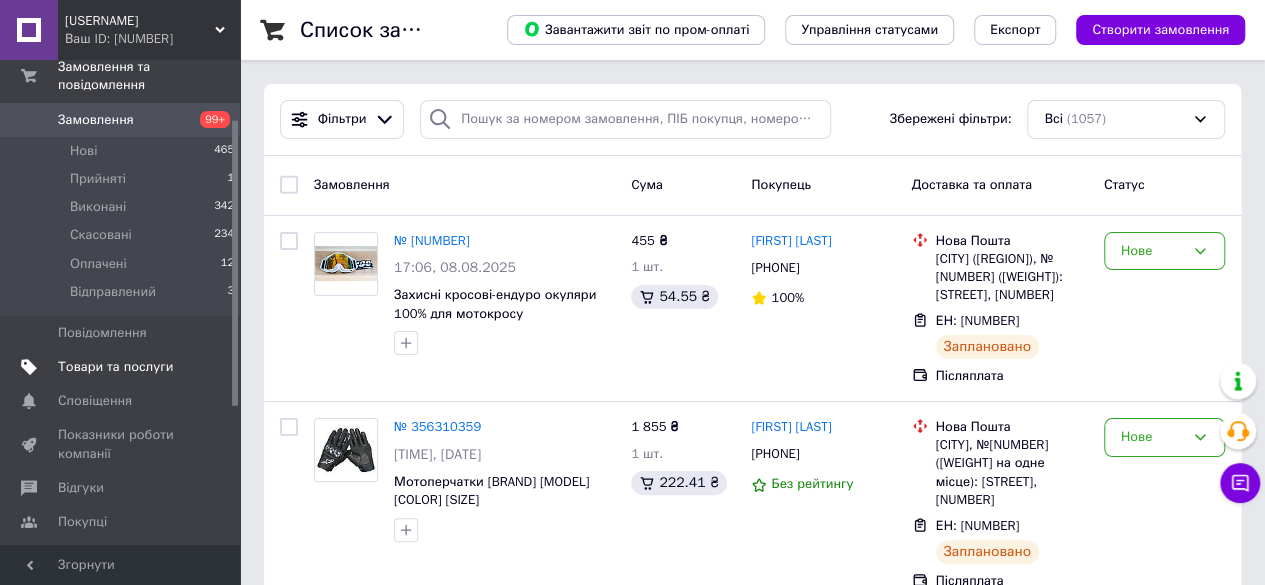 click on "Товари та послуги" at bounding box center (115, 367) 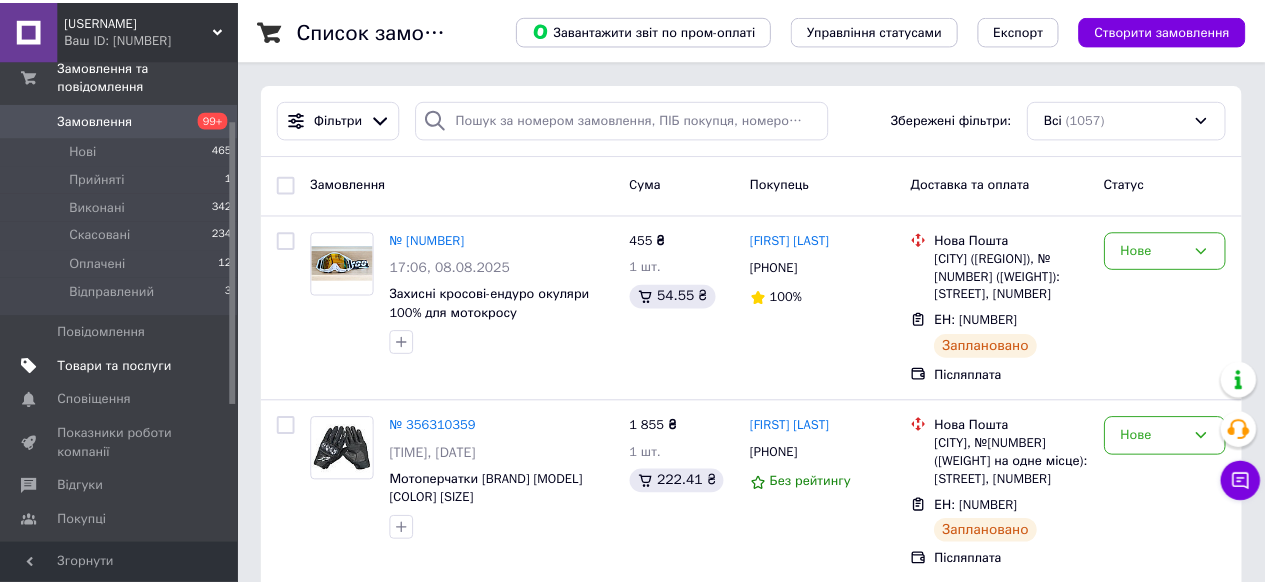 scroll, scrollTop: 109, scrollLeft: 0, axis: vertical 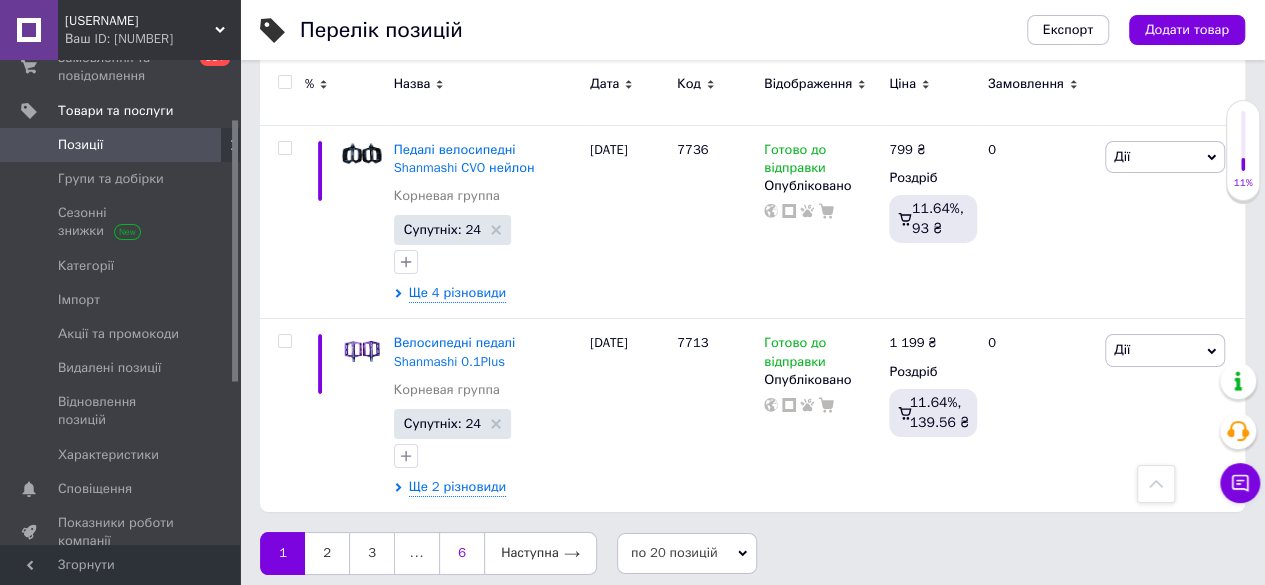 click on "6" at bounding box center [461, 553] 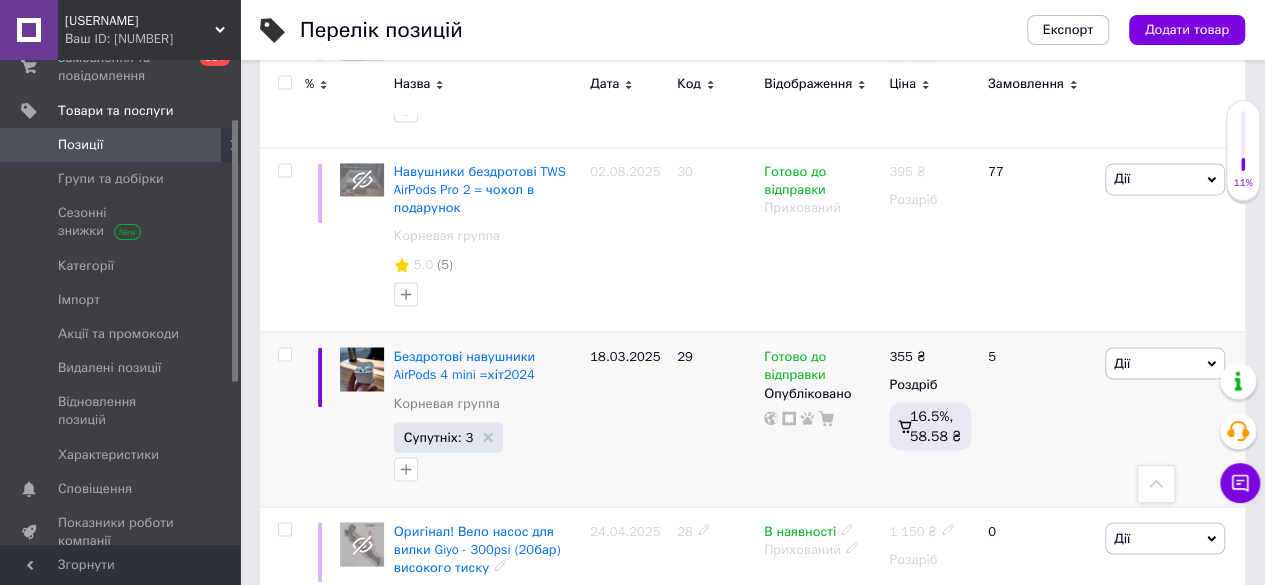 scroll, scrollTop: 1540, scrollLeft: 0, axis: vertical 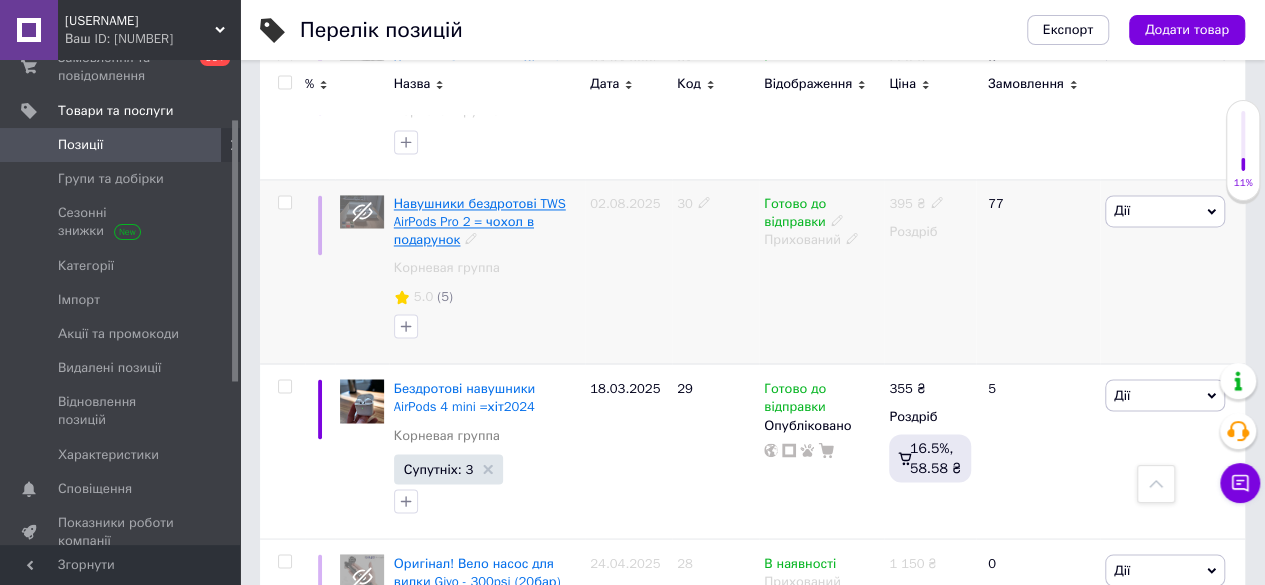 click on "Навушники бездротові TWS AirPods Pro 2 = чохол в подарунок" at bounding box center (480, 221) 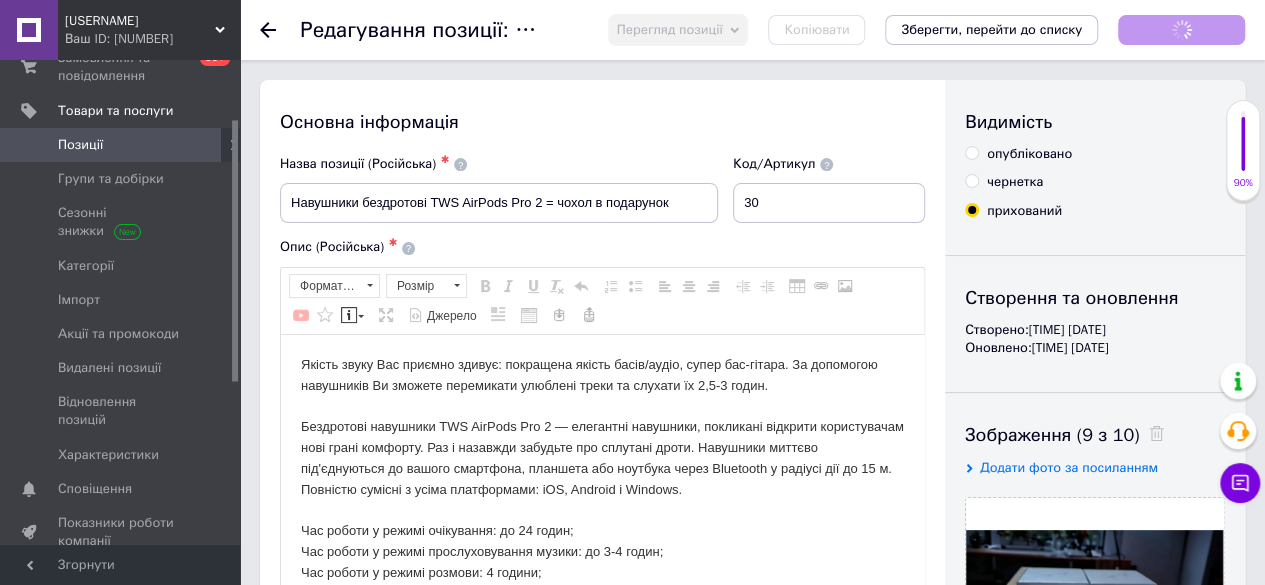 scroll, scrollTop: 0, scrollLeft: 0, axis: both 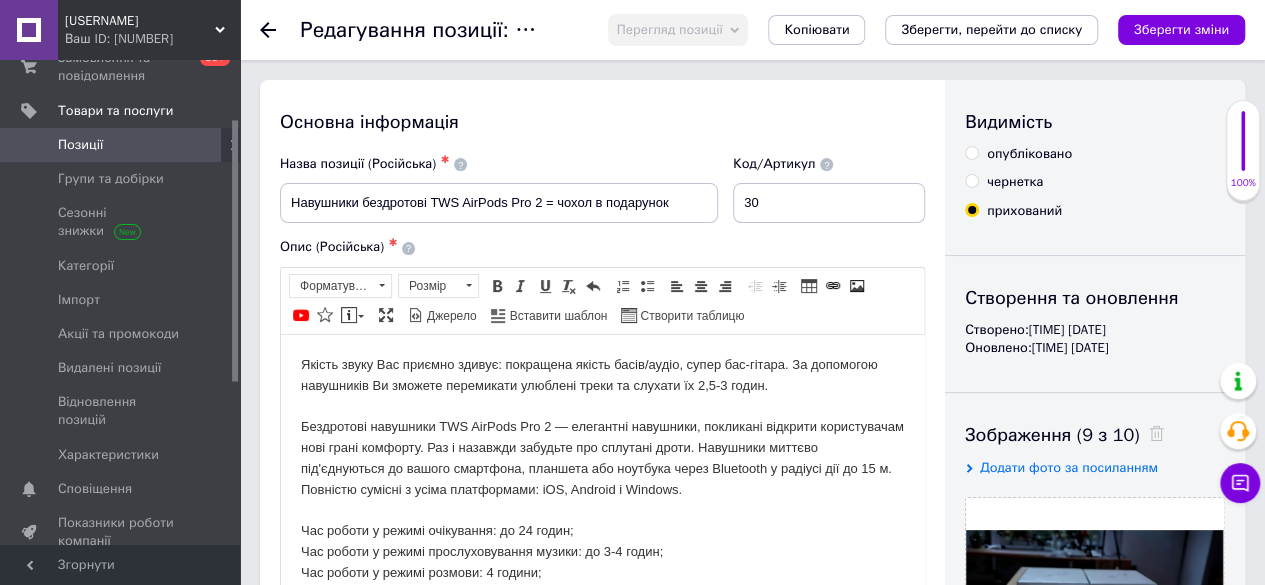 click on "опубліковано" at bounding box center [971, 152] 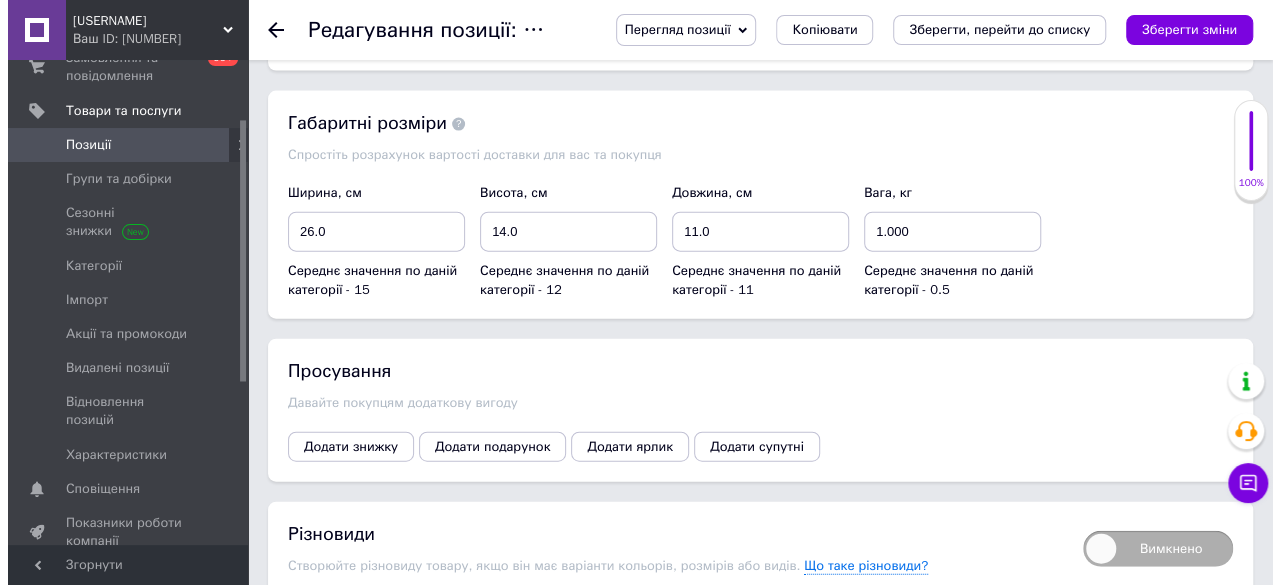 scroll, scrollTop: 2393, scrollLeft: 0, axis: vertical 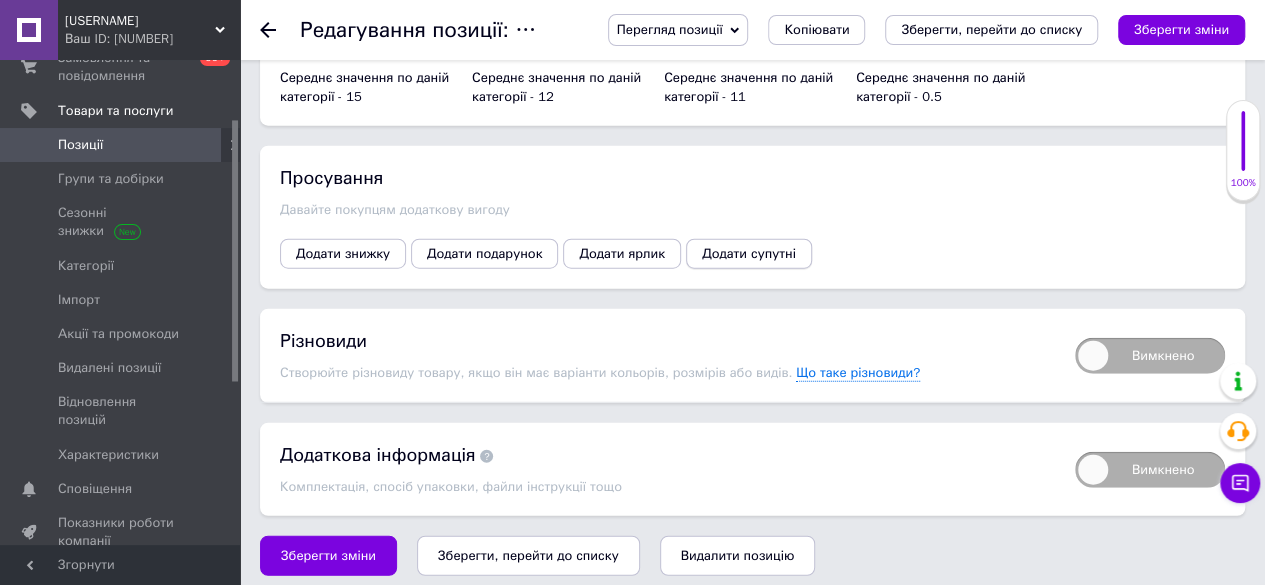 click on "Додати супутні" at bounding box center (749, 254) 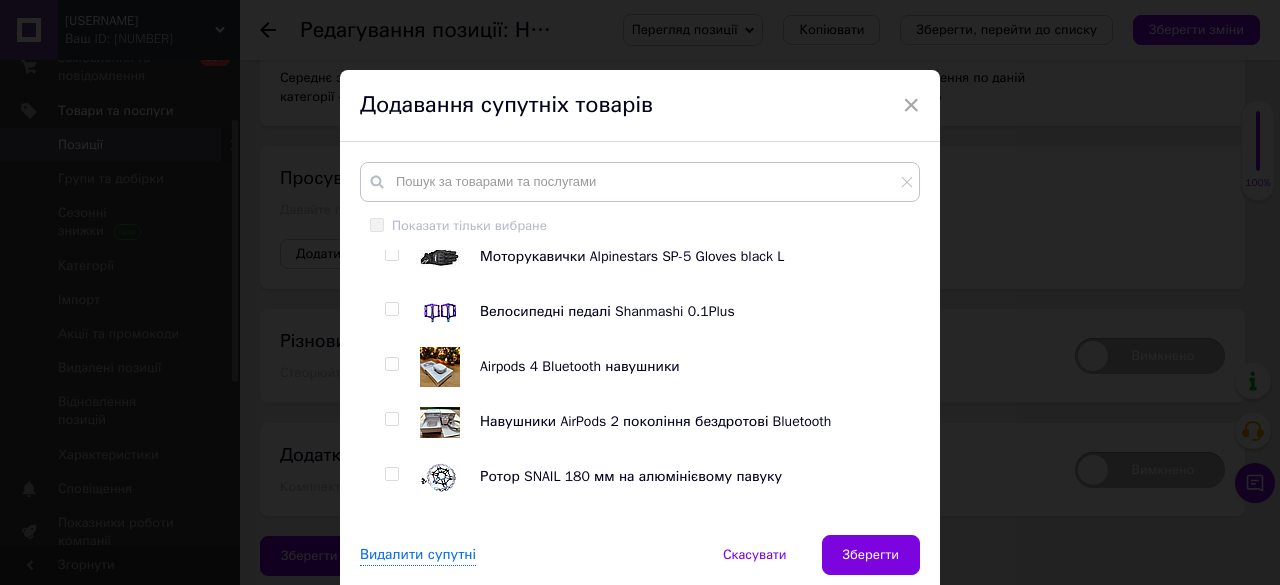 scroll, scrollTop: 300, scrollLeft: 0, axis: vertical 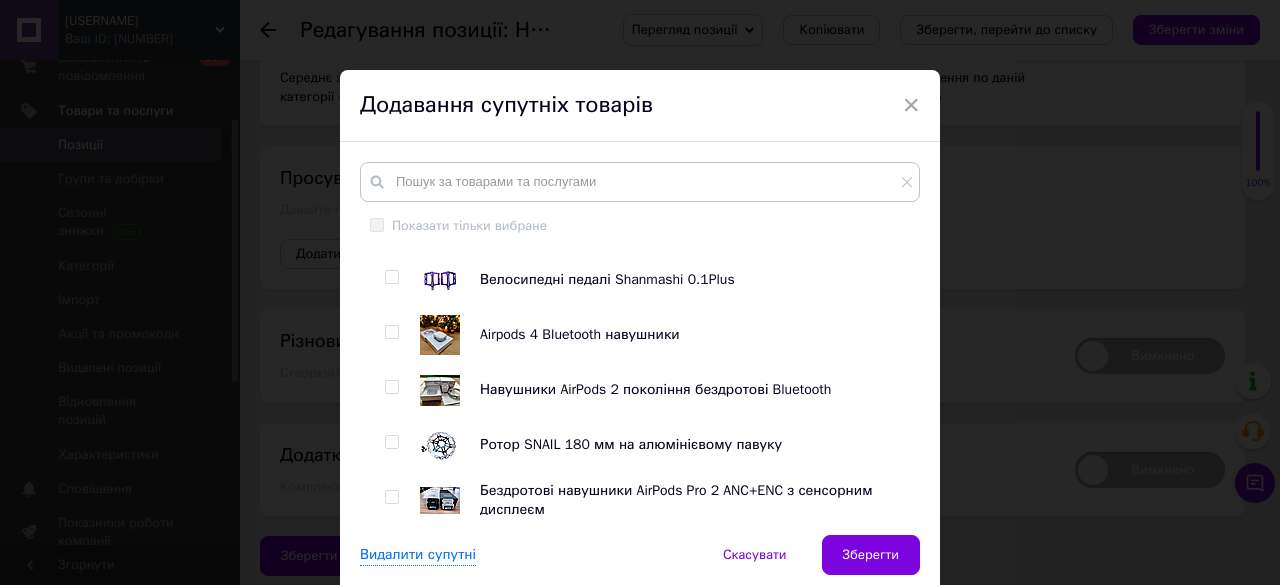 click at bounding box center [391, 332] 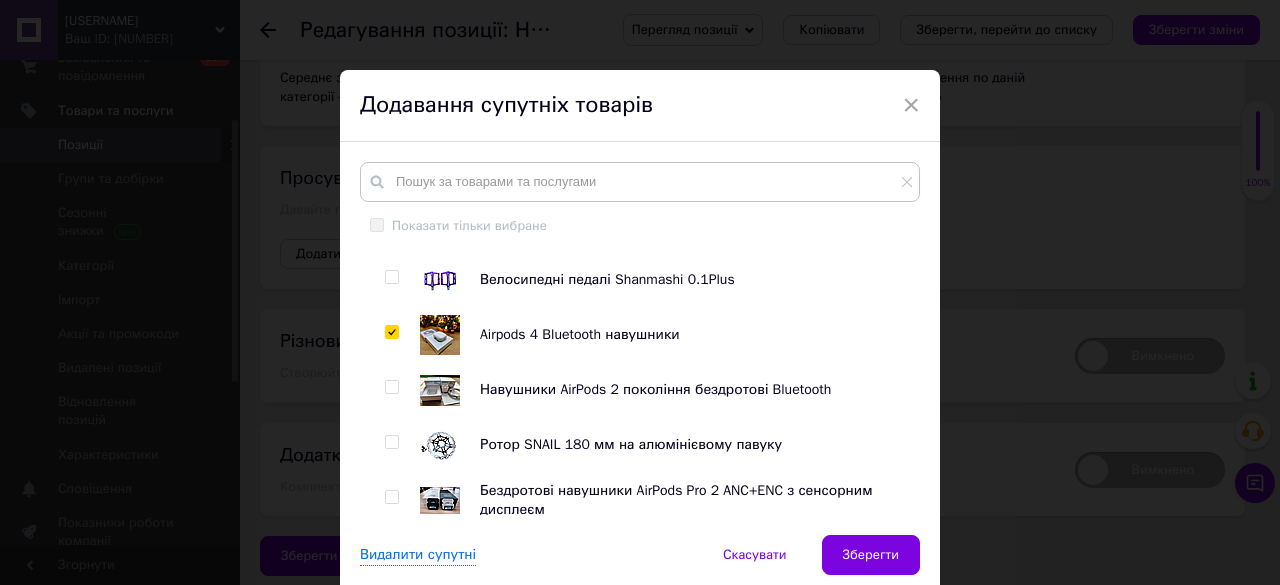 checkbox on "true" 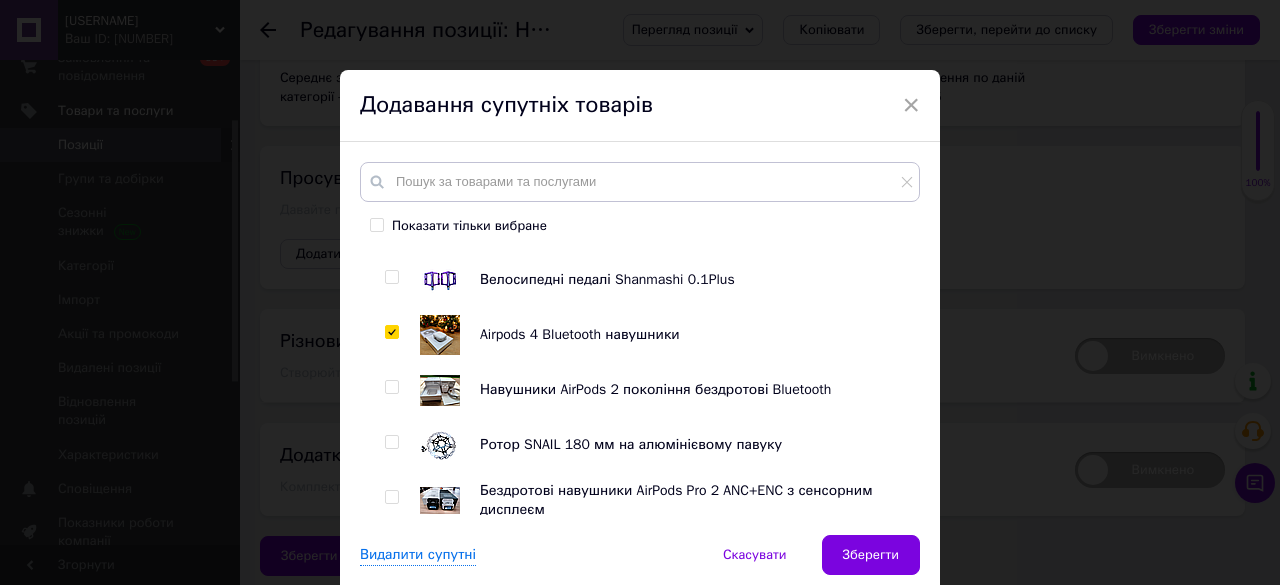 click at bounding box center [391, 387] 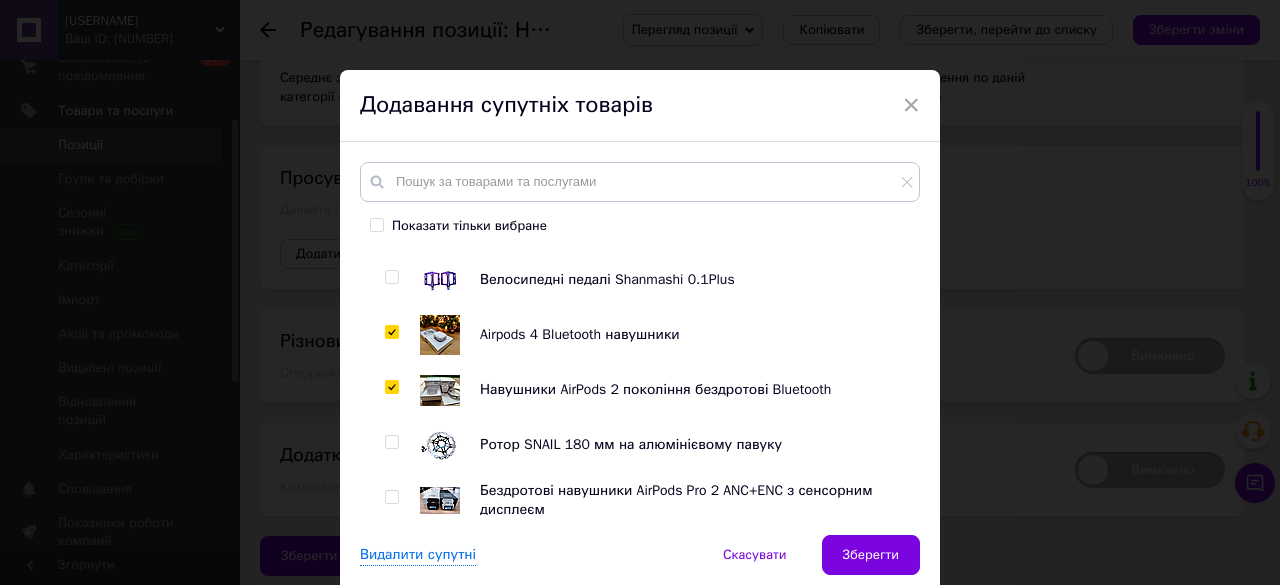 checkbox on "true" 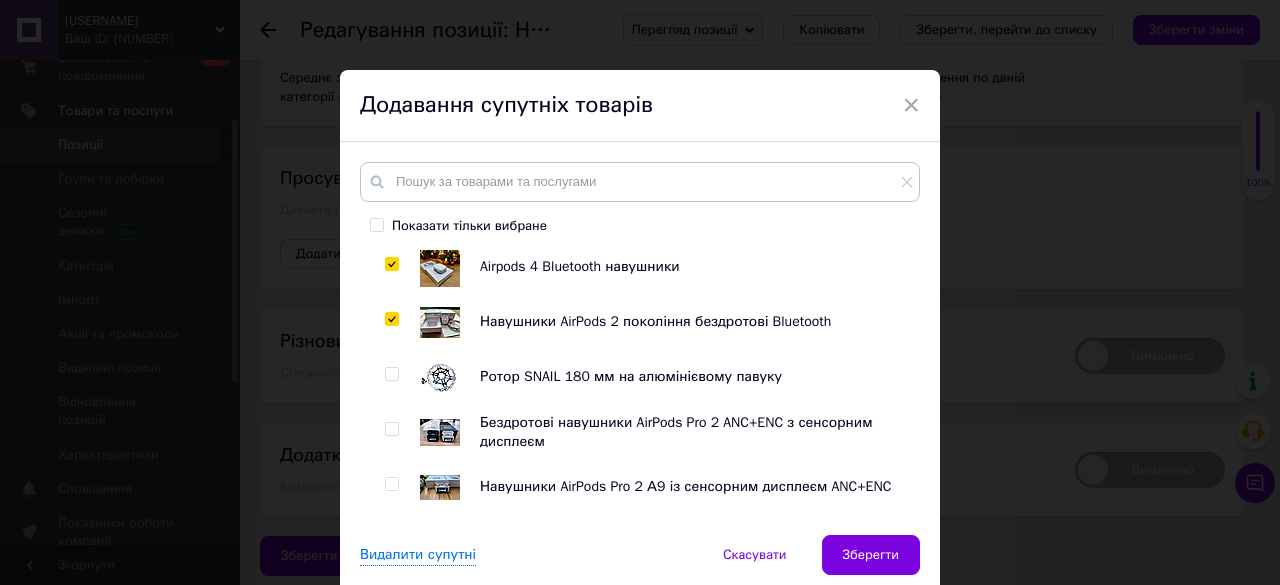 scroll, scrollTop: 400, scrollLeft: 0, axis: vertical 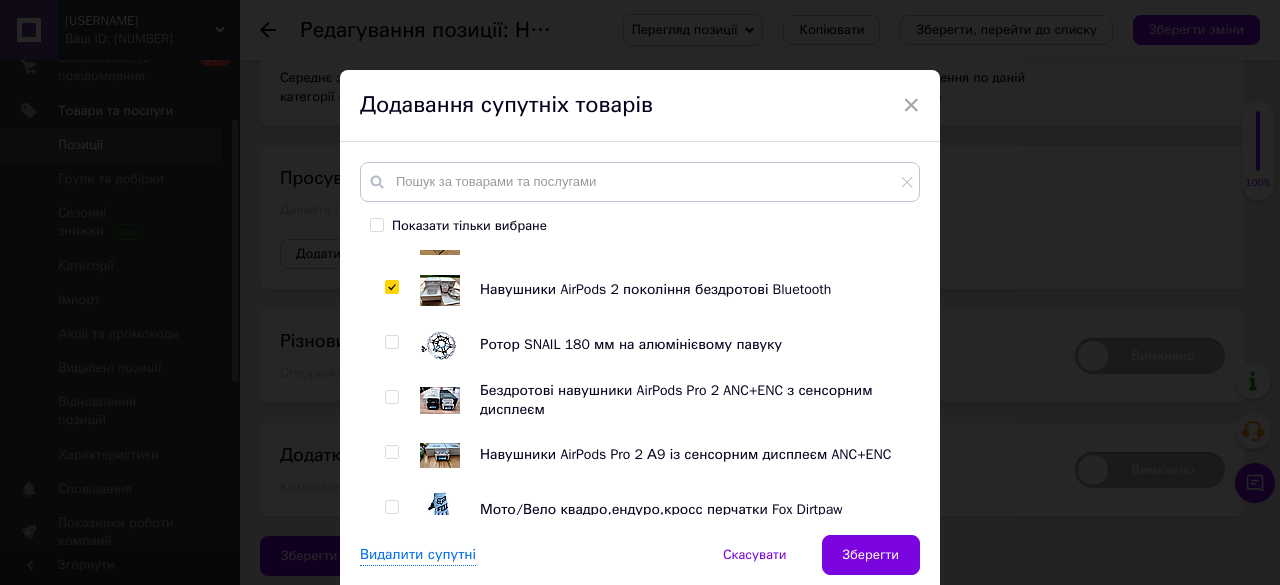 click at bounding box center [391, 397] 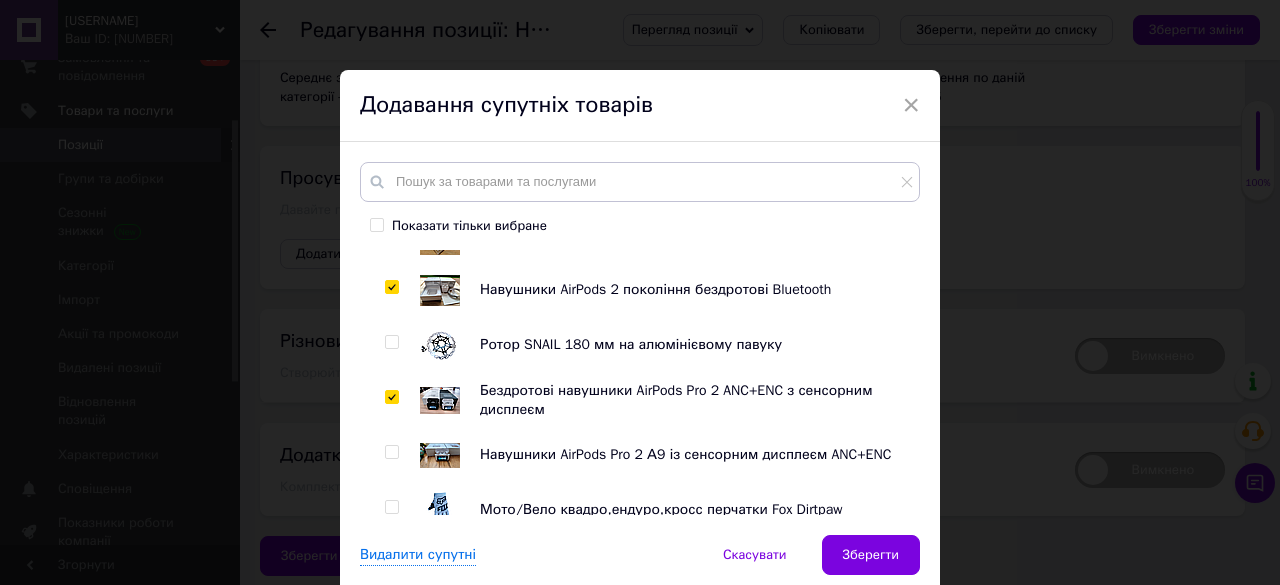 checkbox on "true" 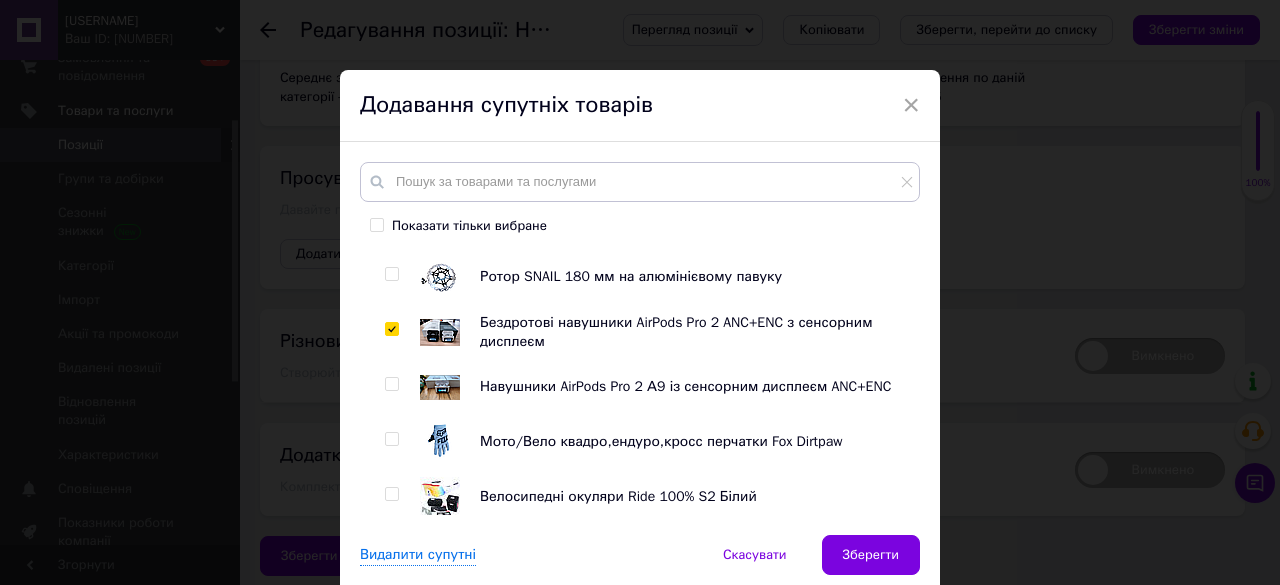 scroll, scrollTop: 500, scrollLeft: 0, axis: vertical 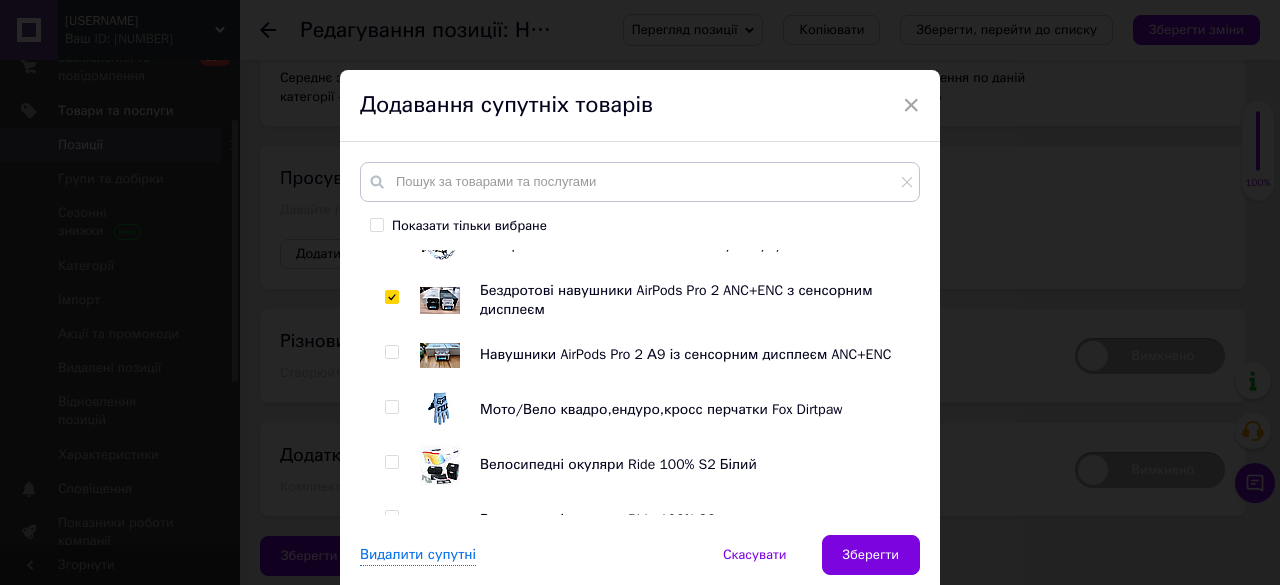 click at bounding box center (391, 352) 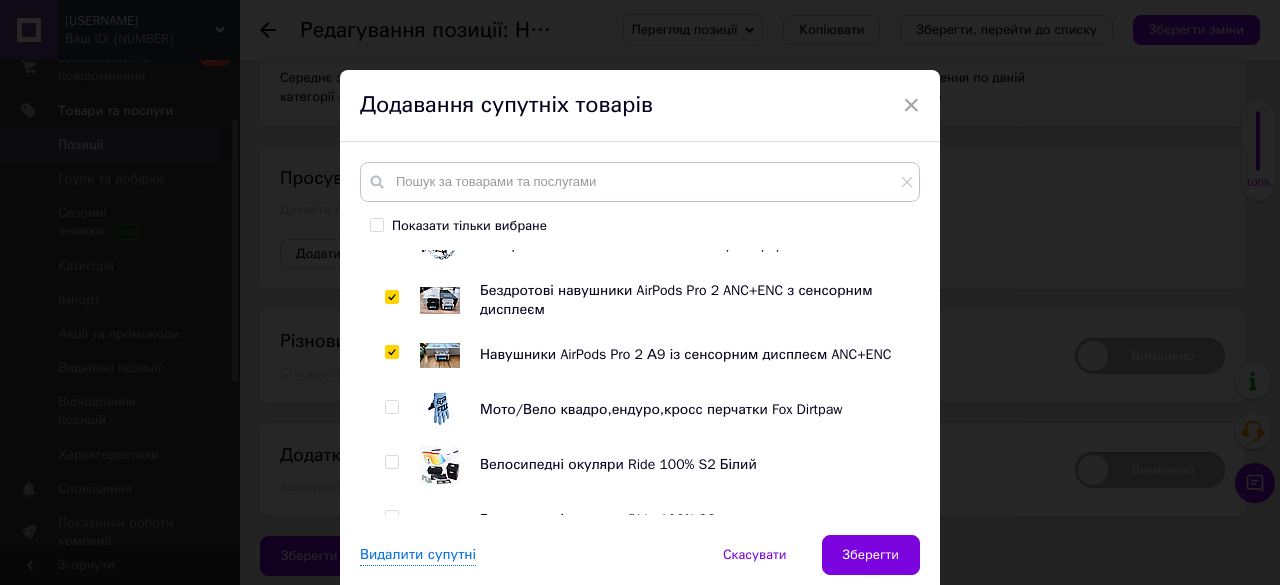 checkbox on "true" 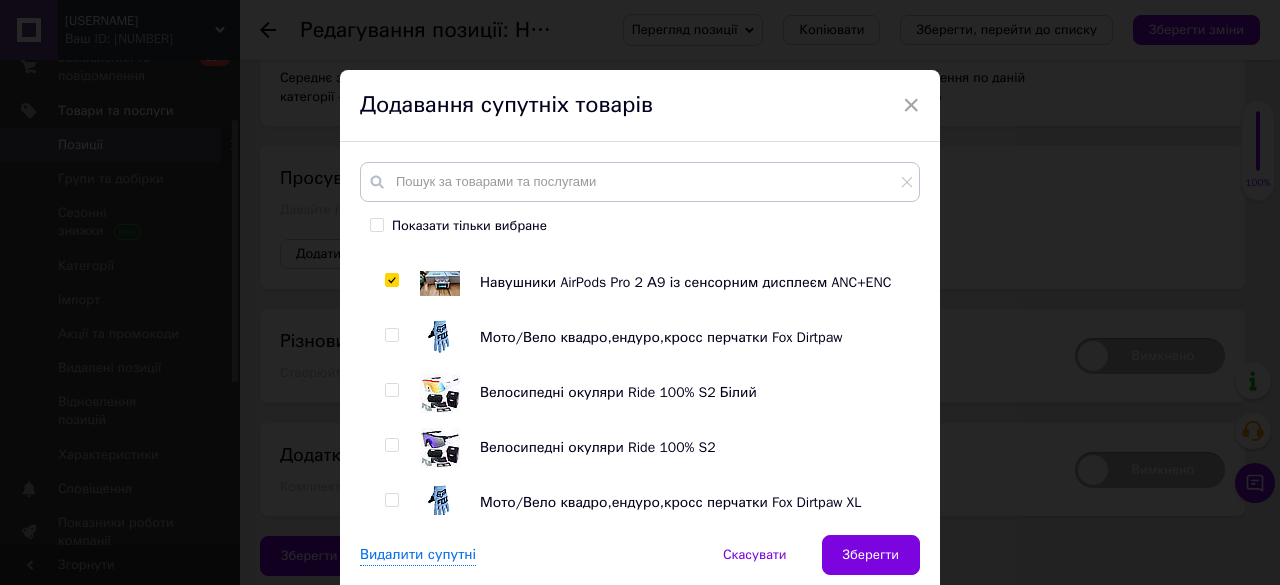 scroll, scrollTop: 600, scrollLeft: 0, axis: vertical 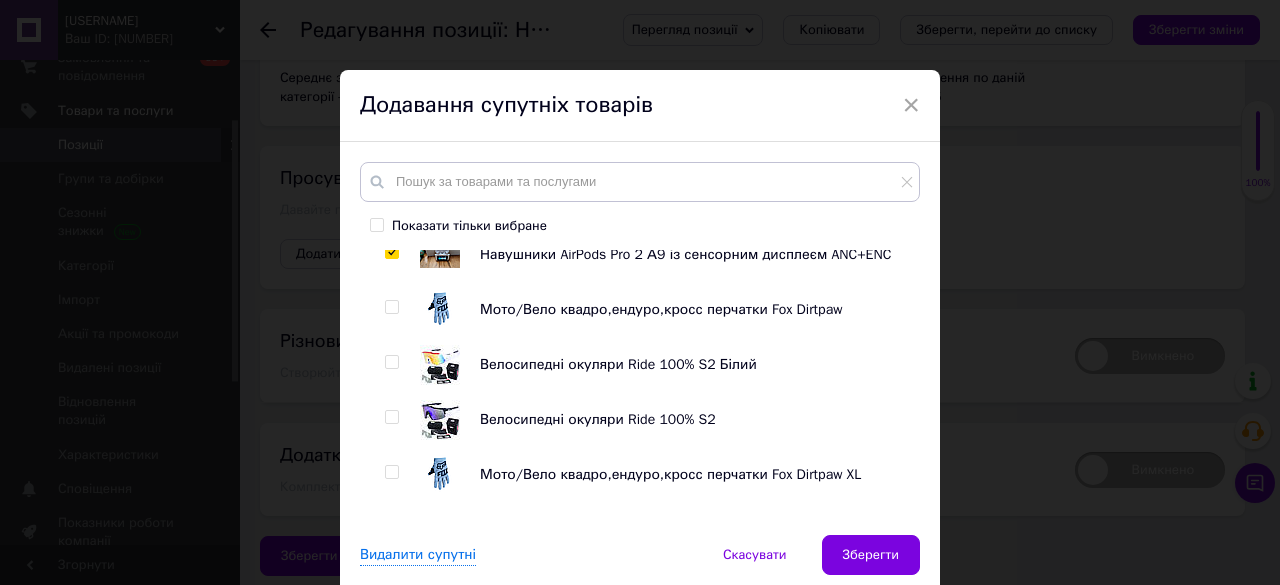 click at bounding box center (391, 362) 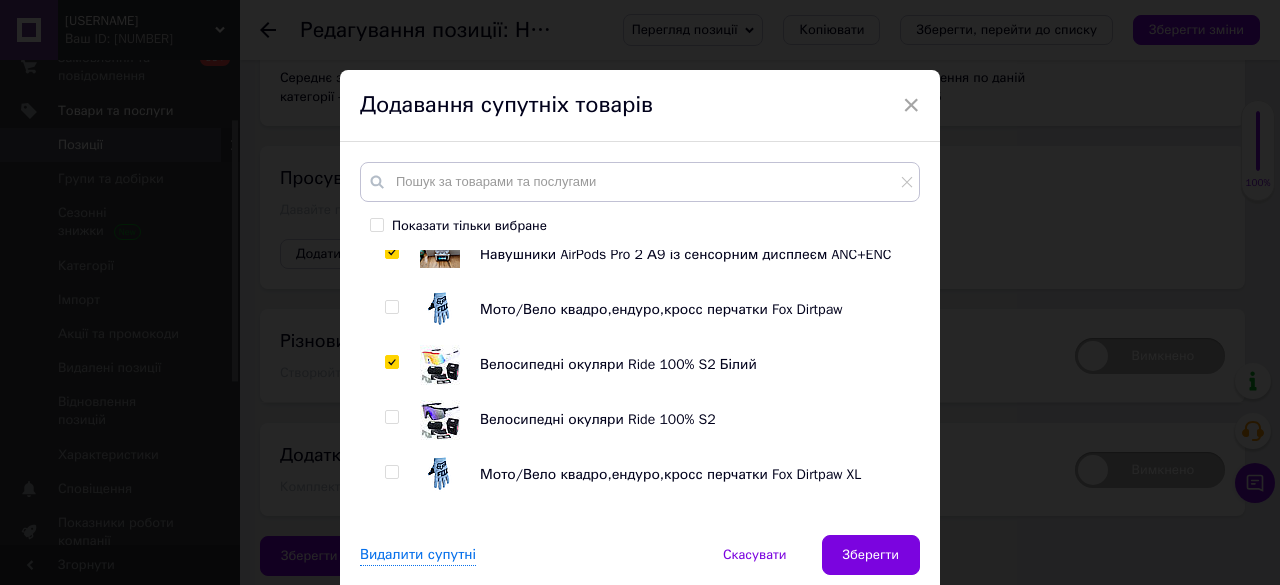 checkbox on "true" 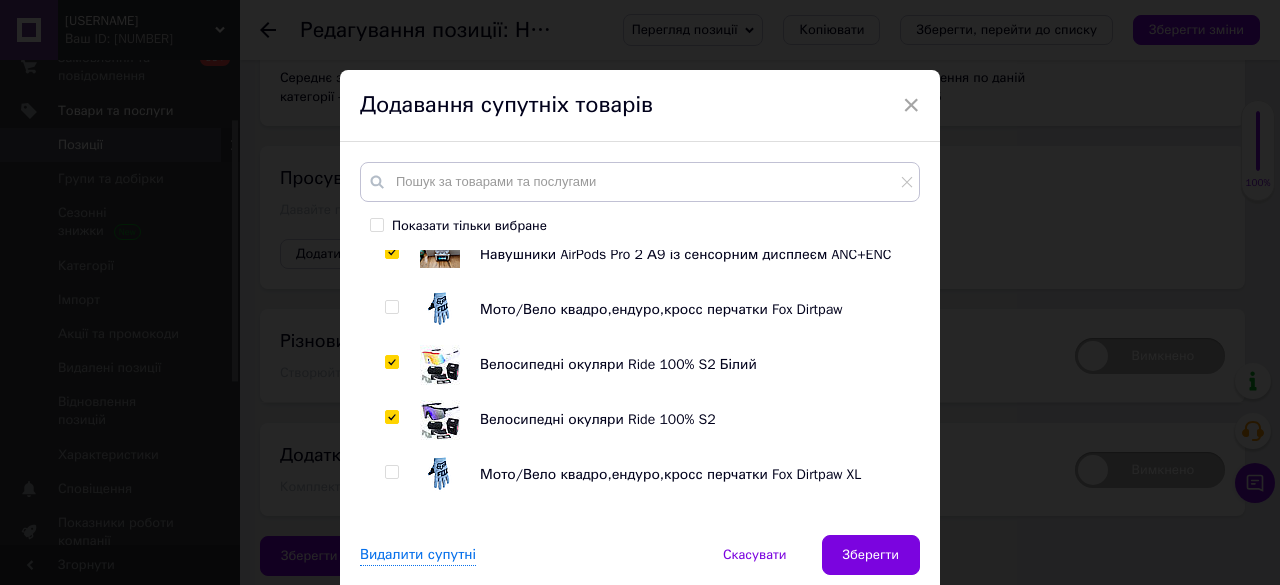 checkbox on "true" 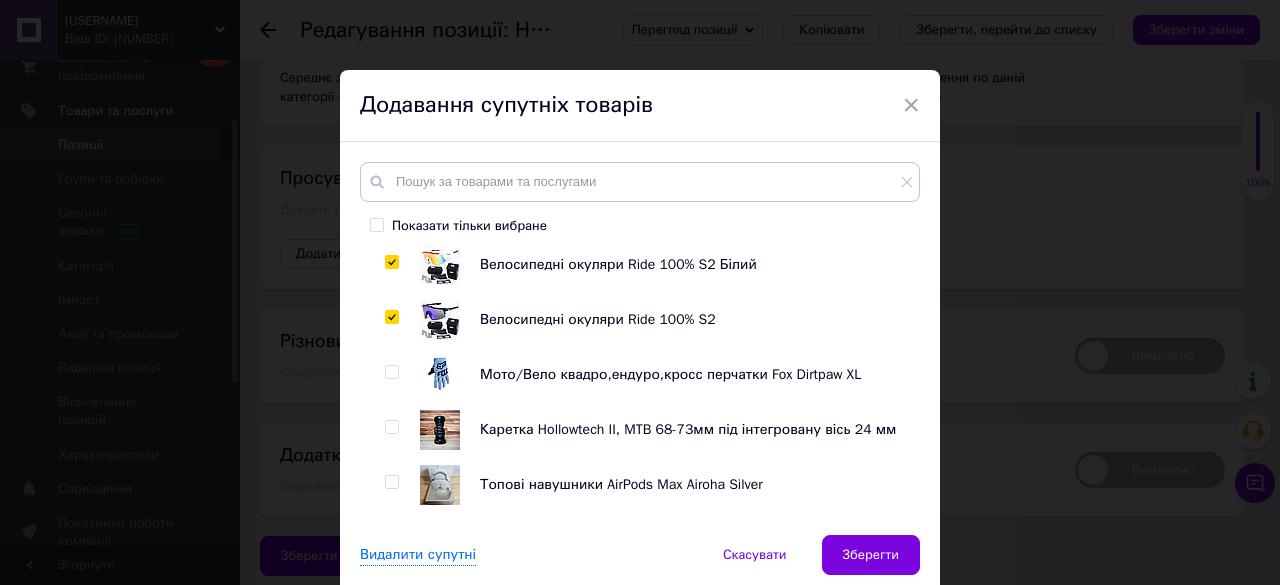 scroll, scrollTop: 800, scrollLeft: 0, axis: vertical 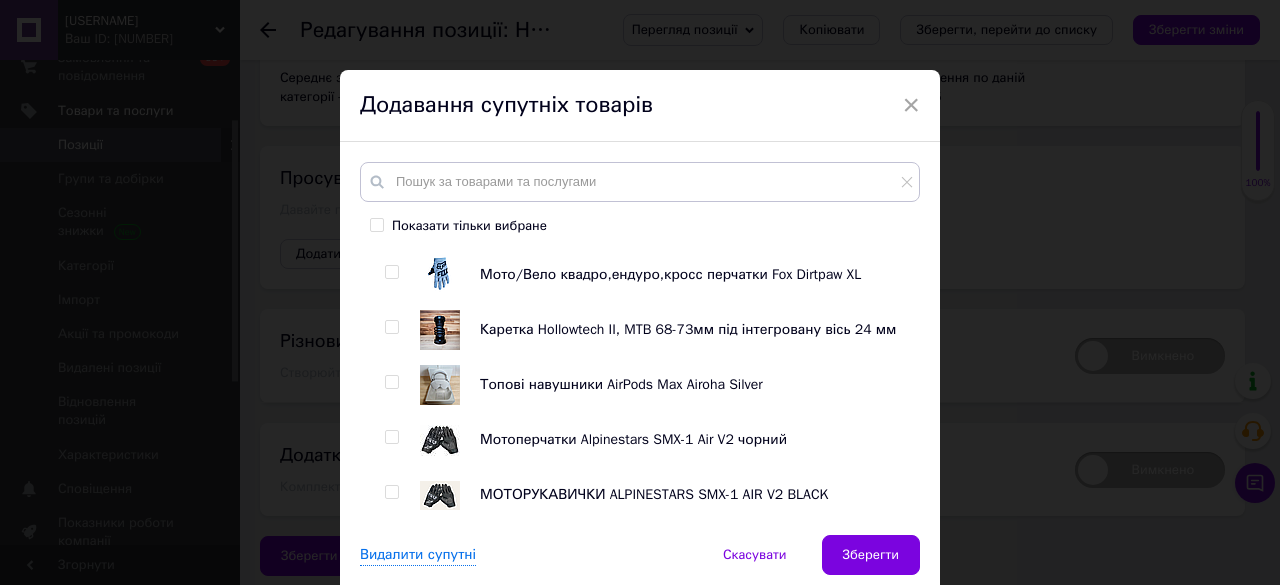 click at bounding box center [391, 382] 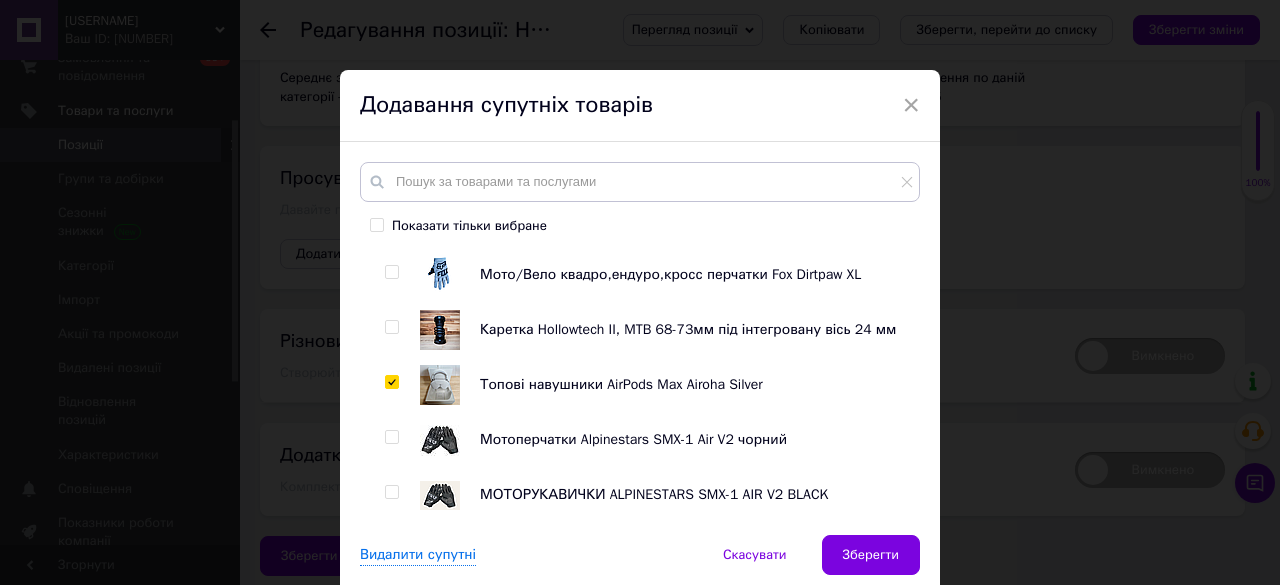 checkbox on "true" 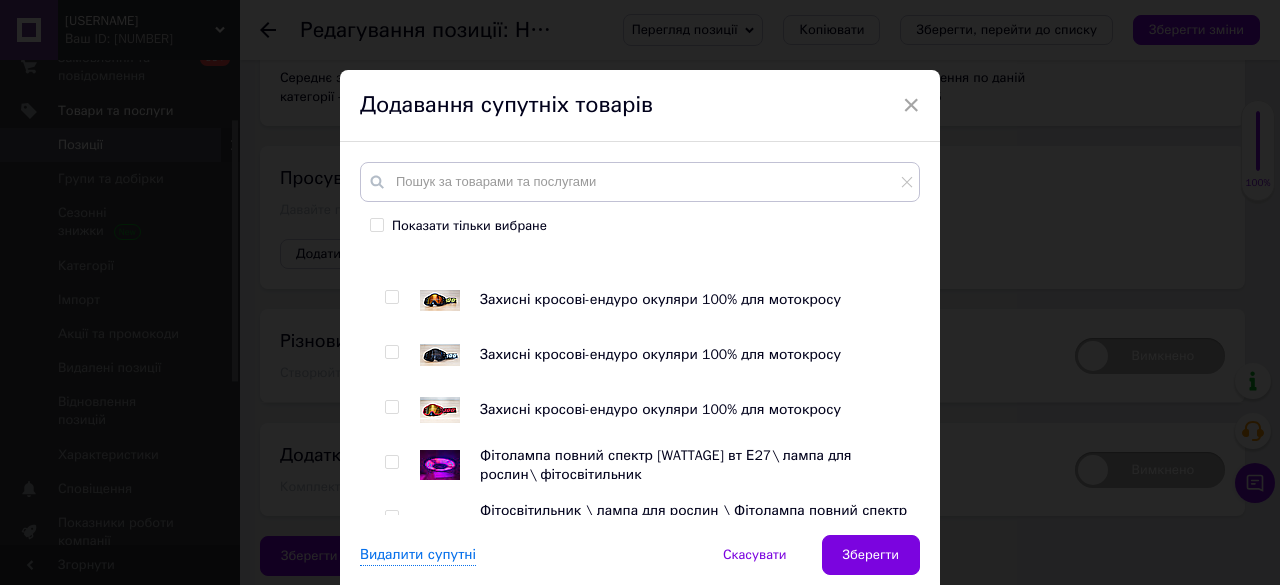 scroll, scrollTop: 1700, scrollLeft: 0, axis: vertical 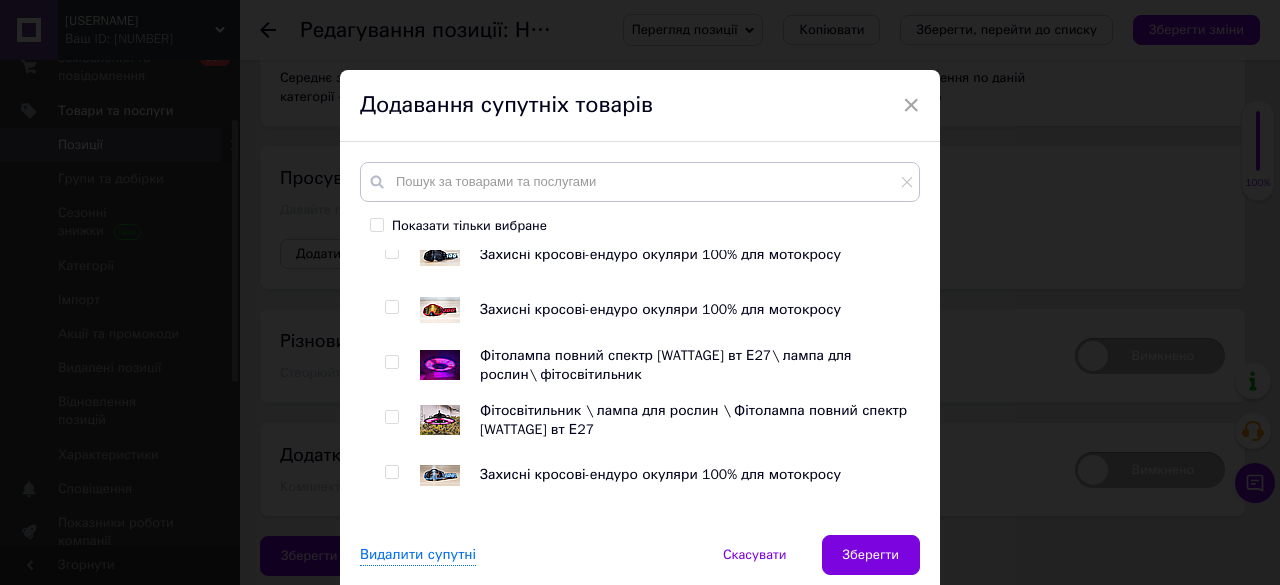 drag, startPoint x: 386, startPoint y: 362, endPoint x: 392, endPoint y: 383, distance: 21.84033 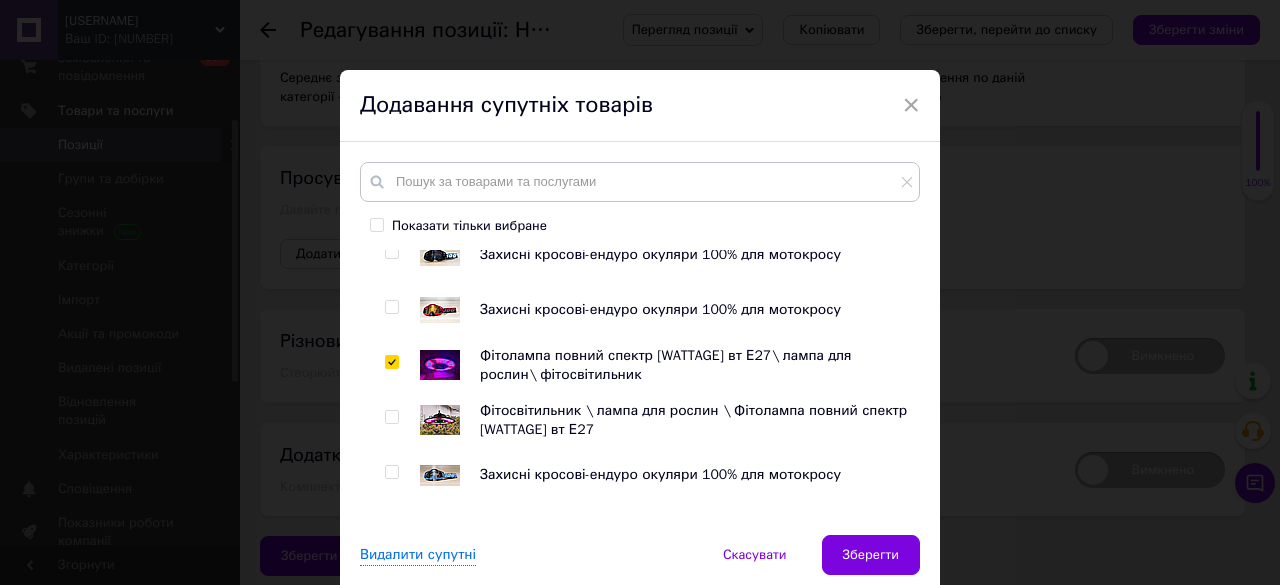 checkbox on "true" 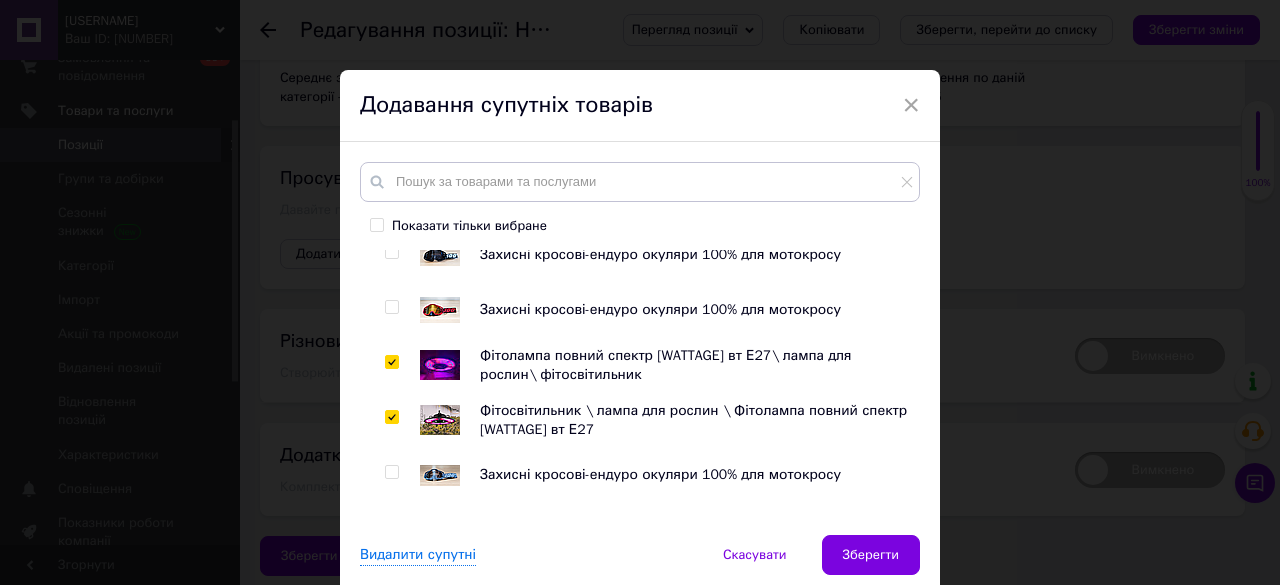 checkbox on "true" 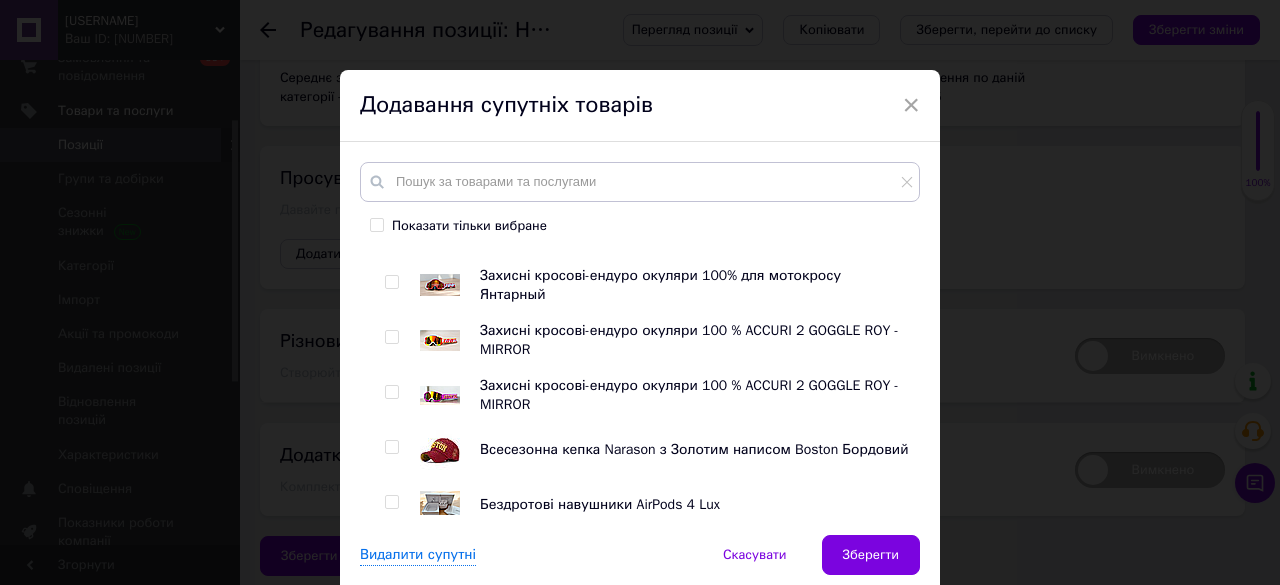 scroll, scrollTop: 2100, scrollLeft: 0, axis: vertical 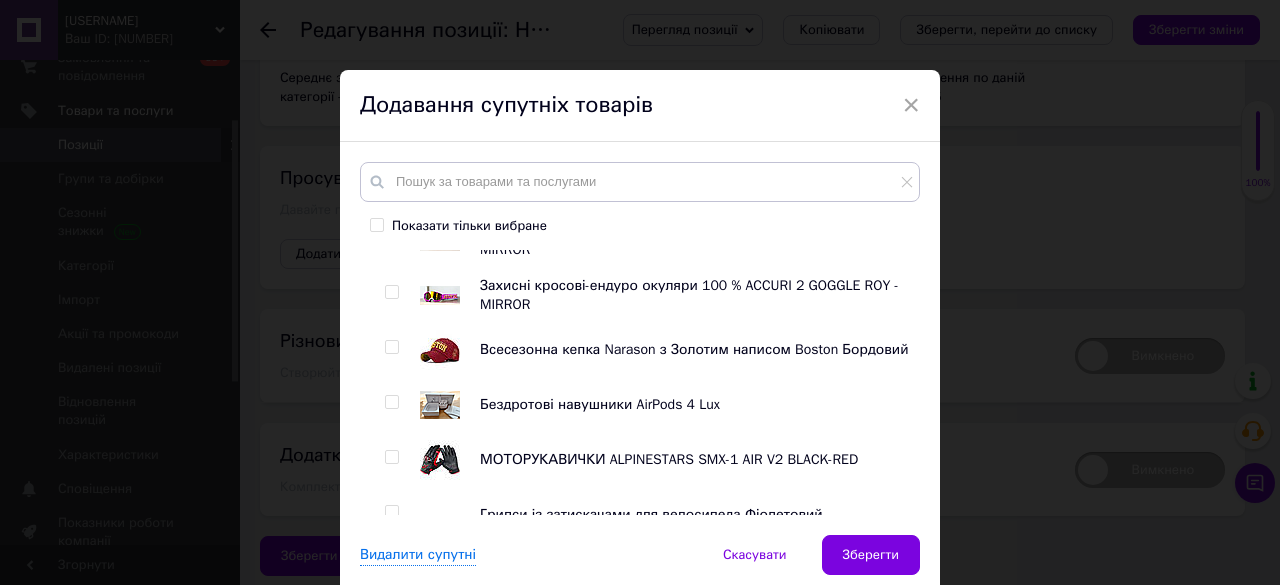 click at bounding box center (391, 347) 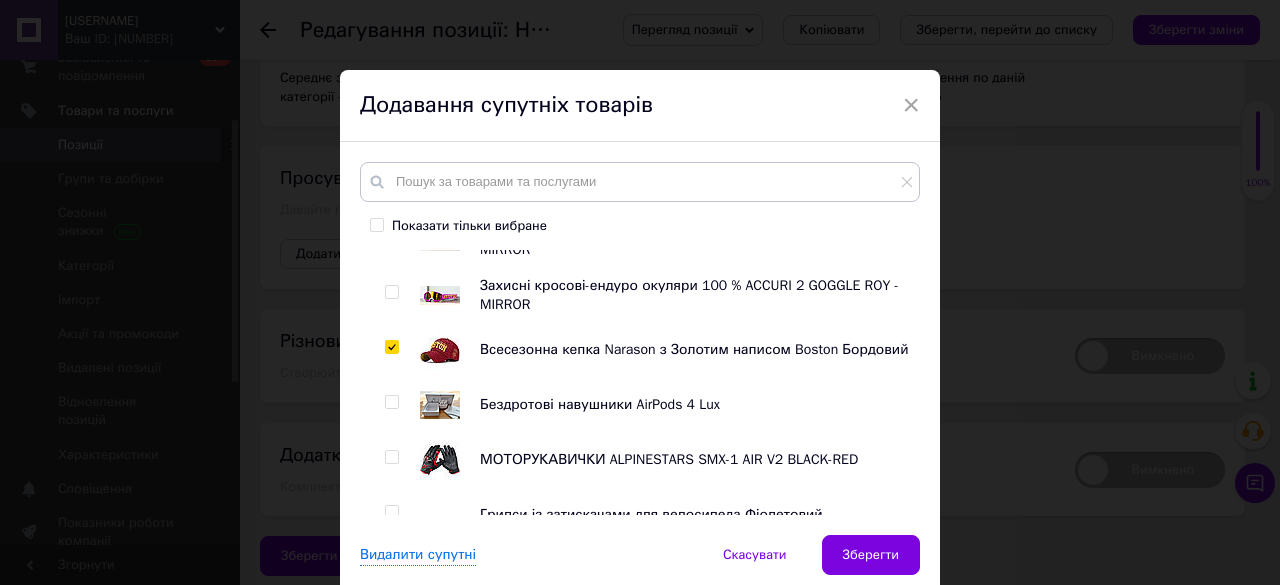 checkbox on "true" 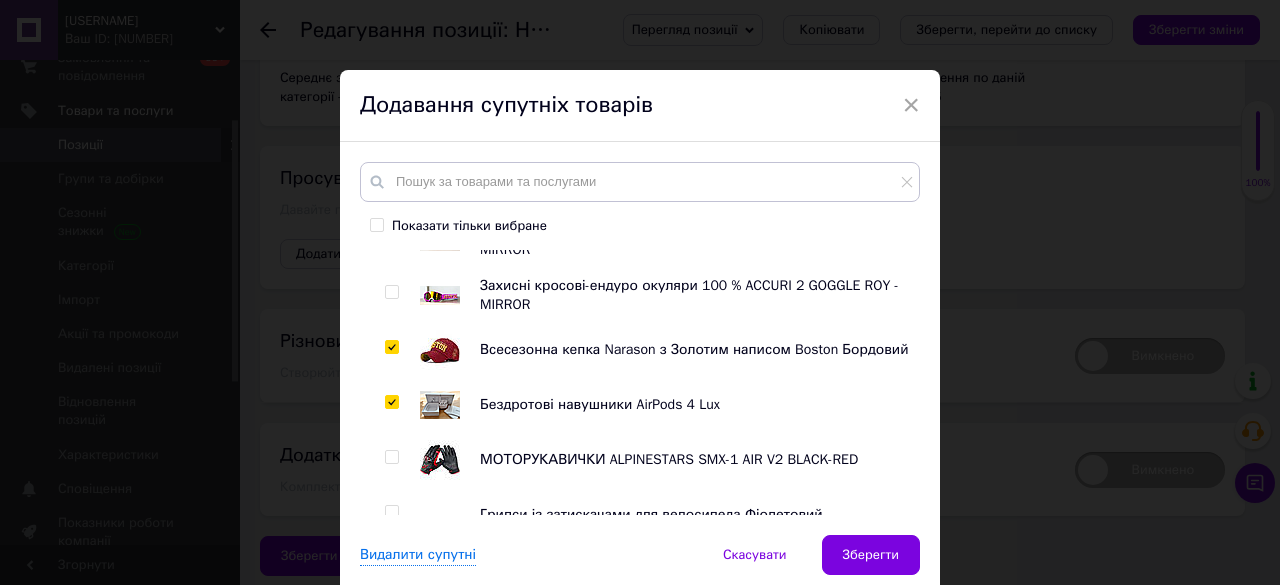 checkbox on "true" 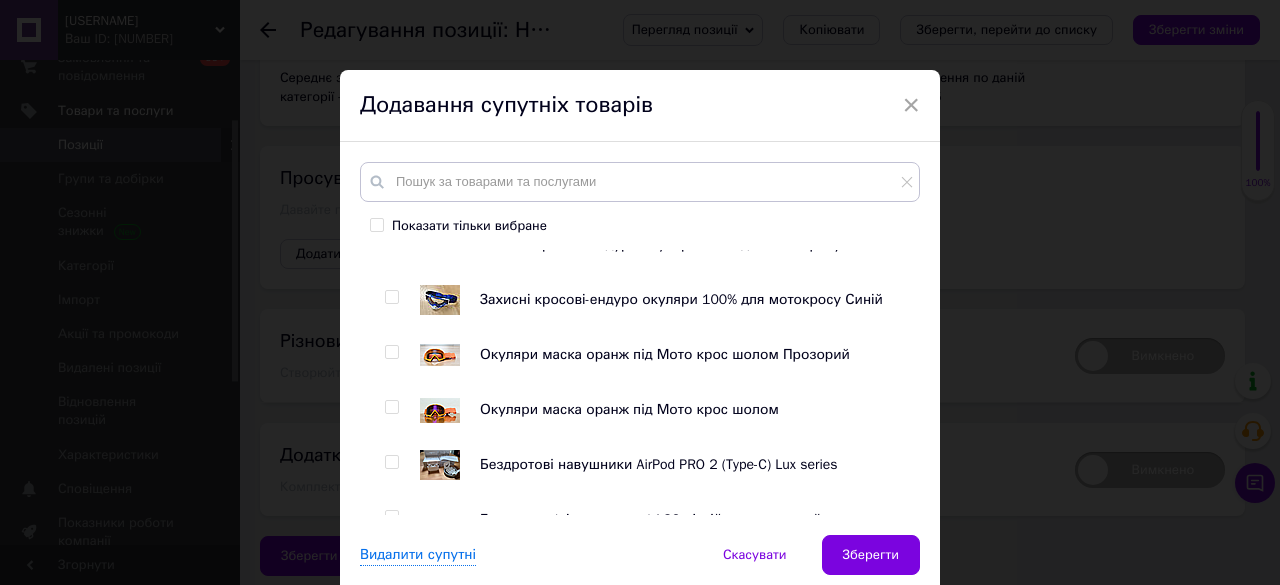 scroll, scrollTop: 2800, scrollLeft: 0, axis: vertical 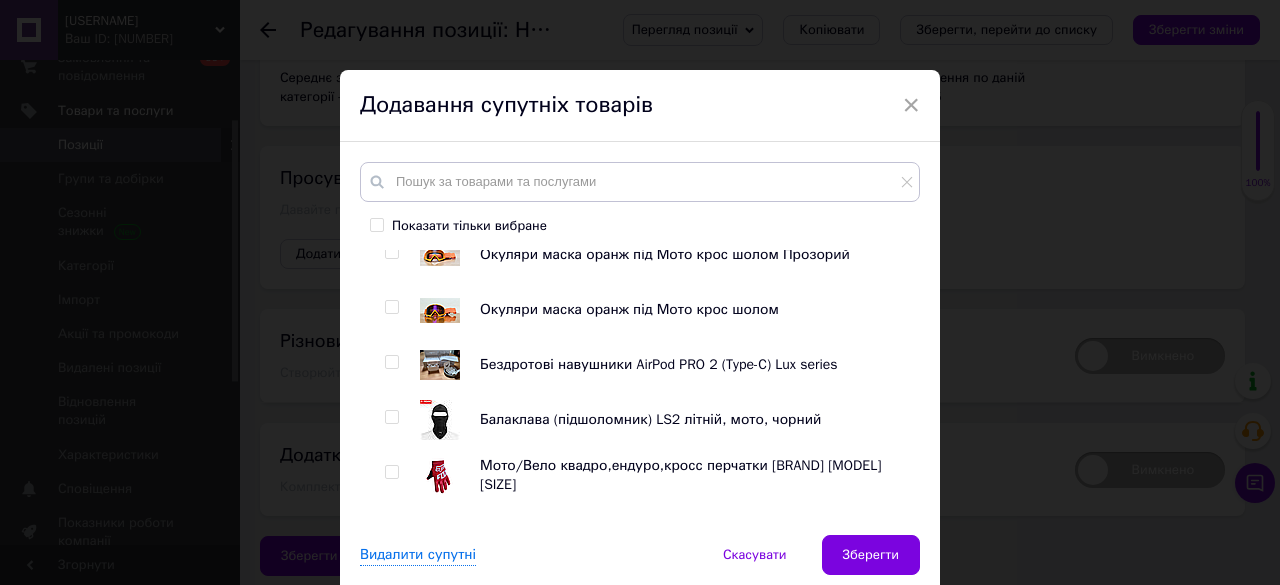 click at bounding box center [391, 362] 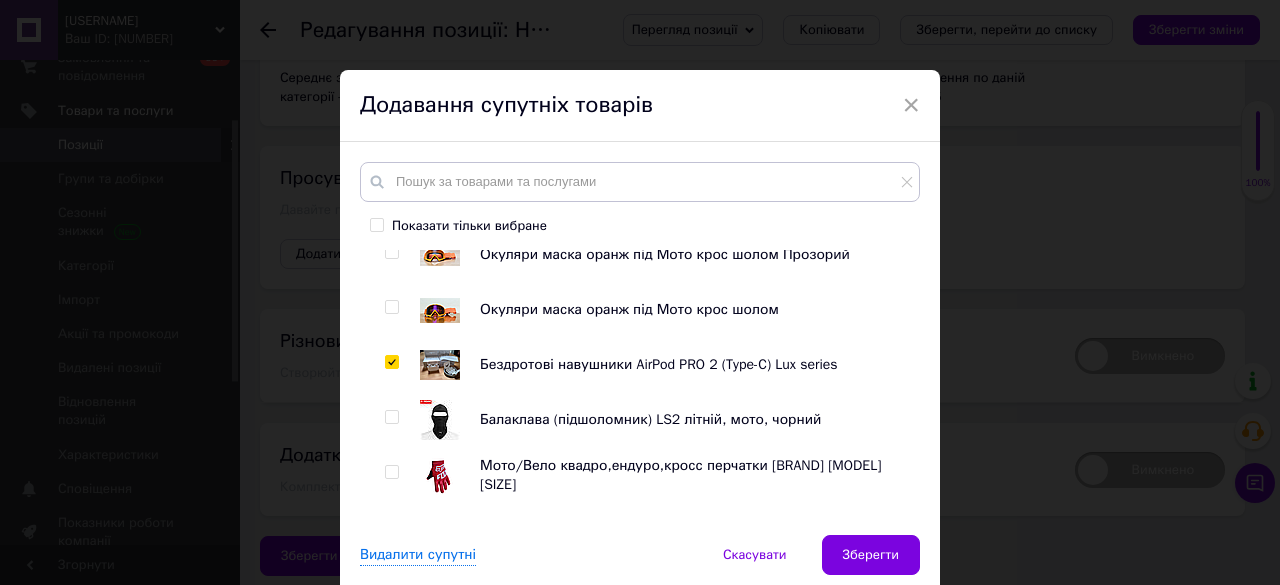 checkbox on "true" 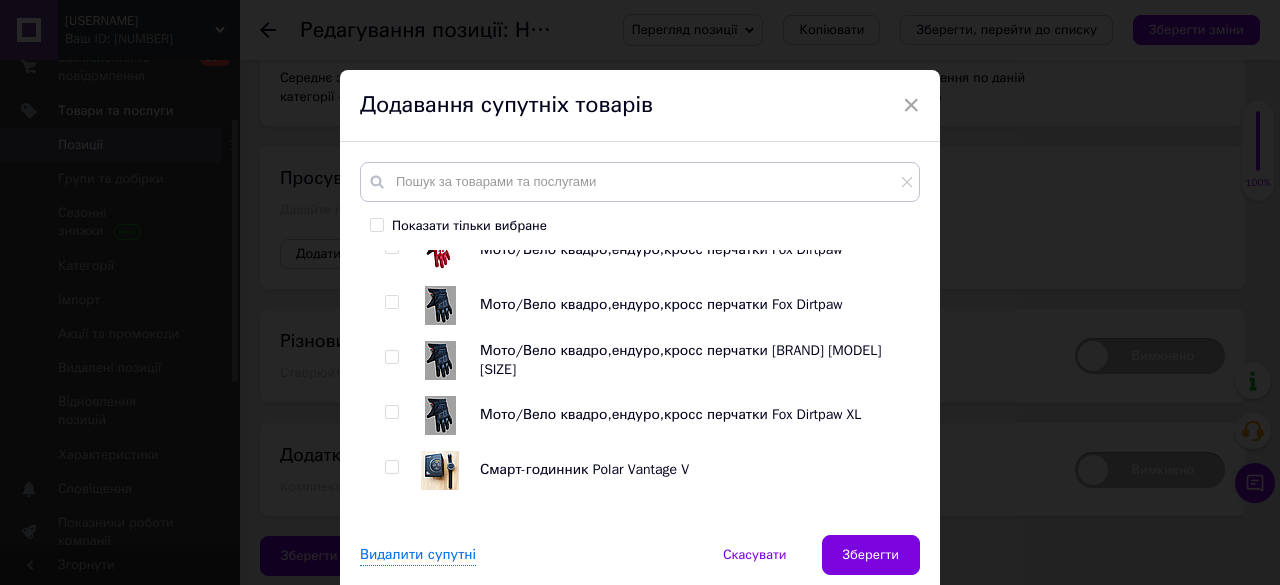 scroll, scrollTop: 3400, scrollLeft: 0, axis: vertical 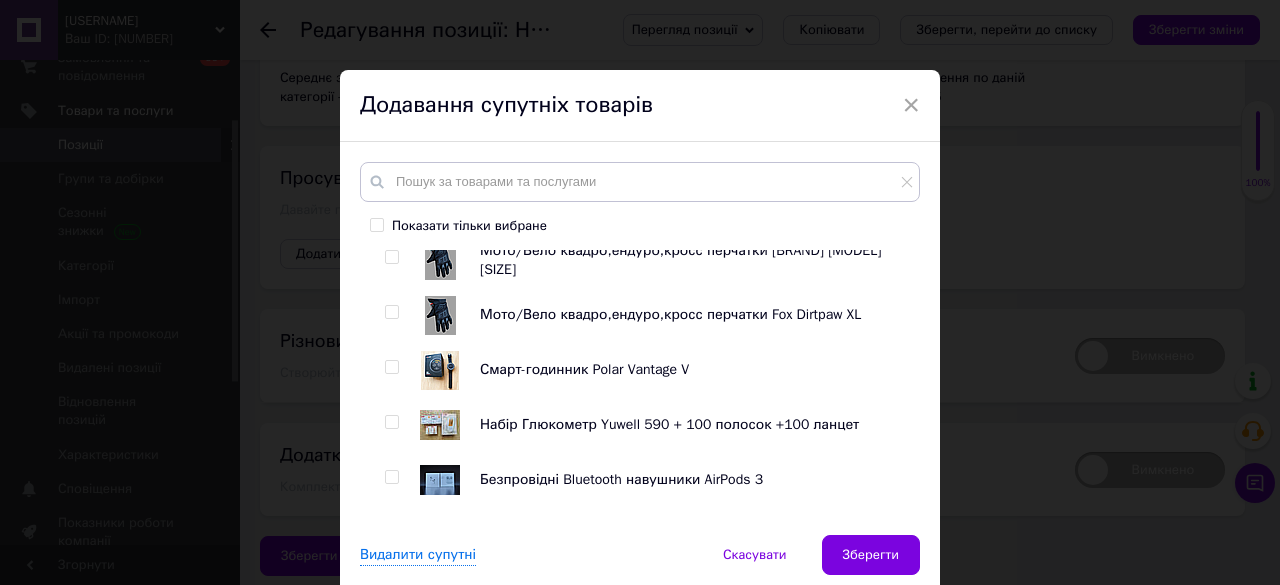 click at bounding box center (391, 367) 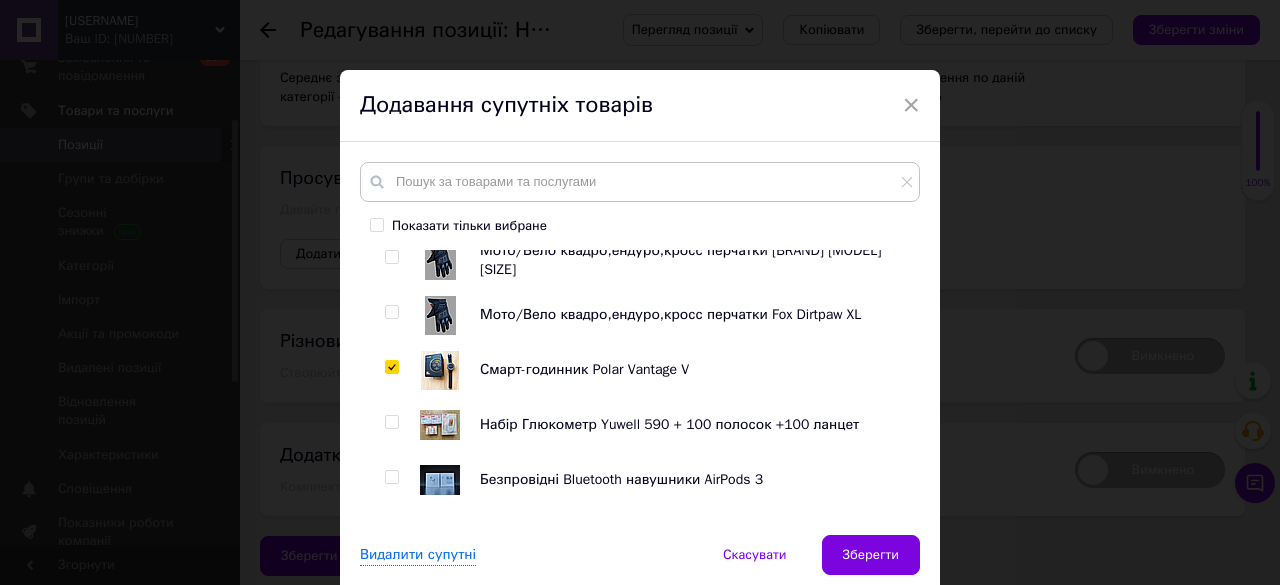 checkbox on "true" 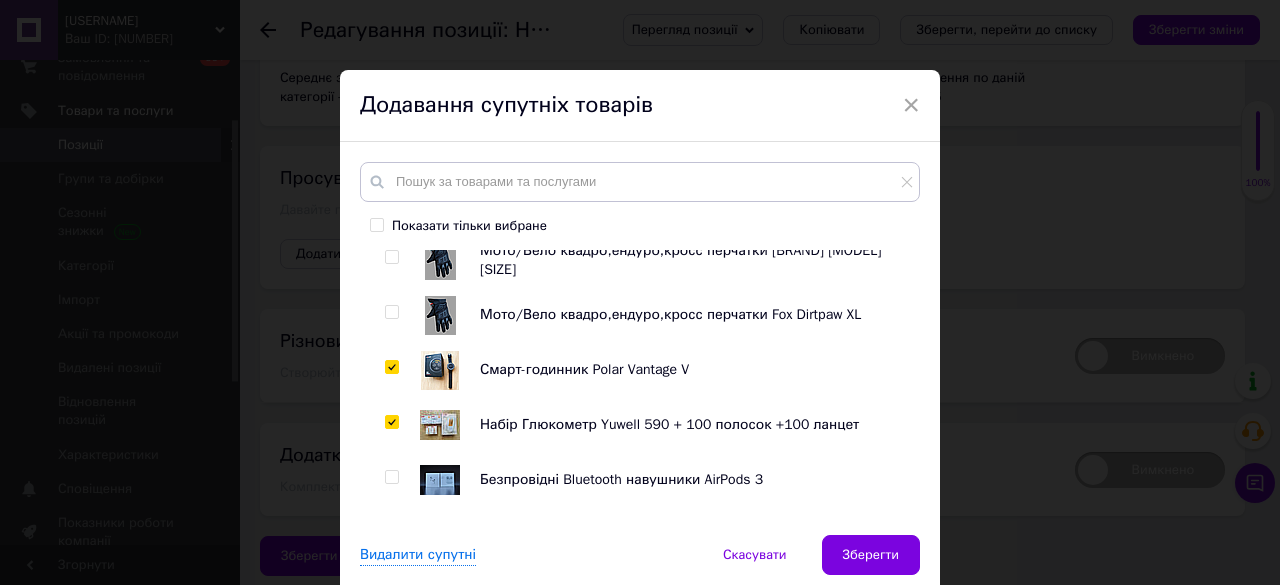 checkbox on "true" 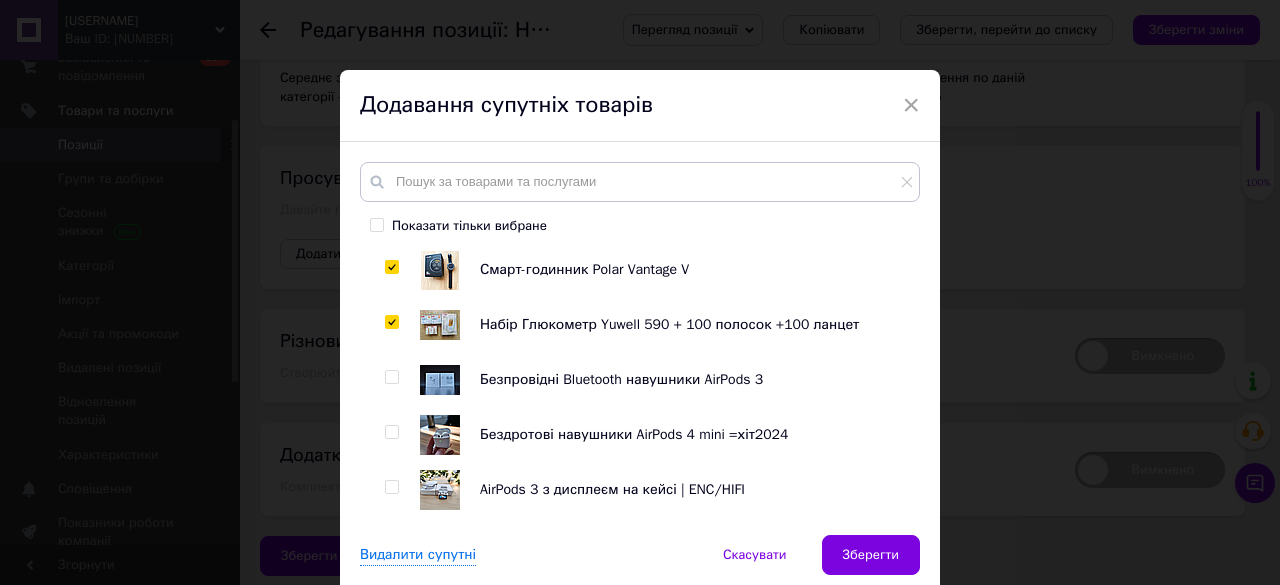 click at bounding box center [391, 377] 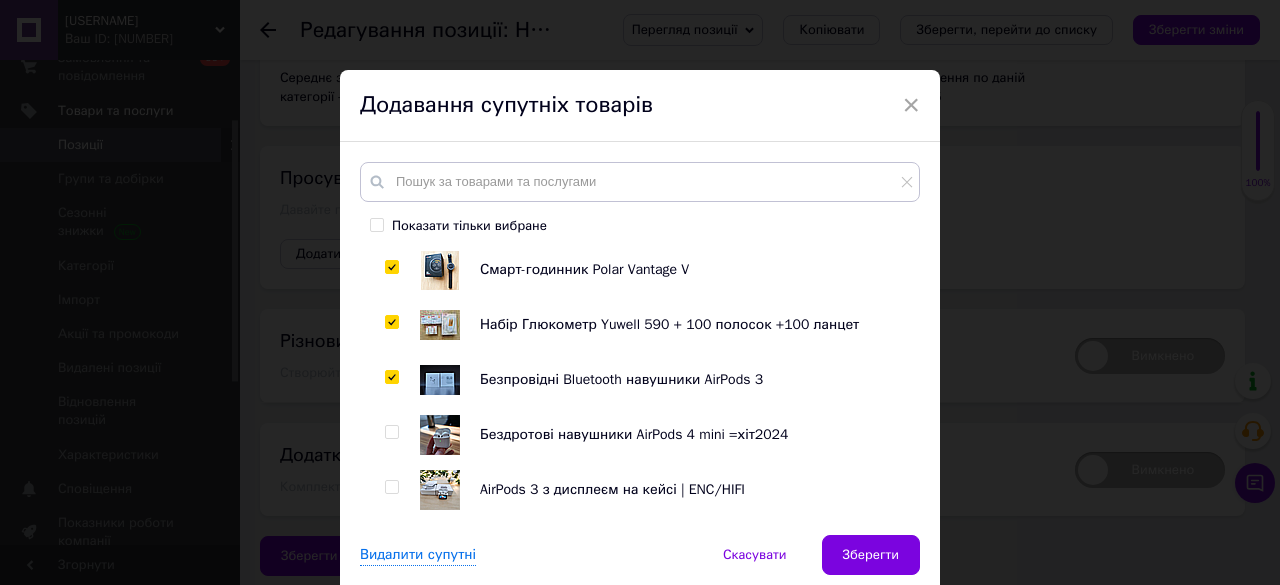 checkbox on "true" 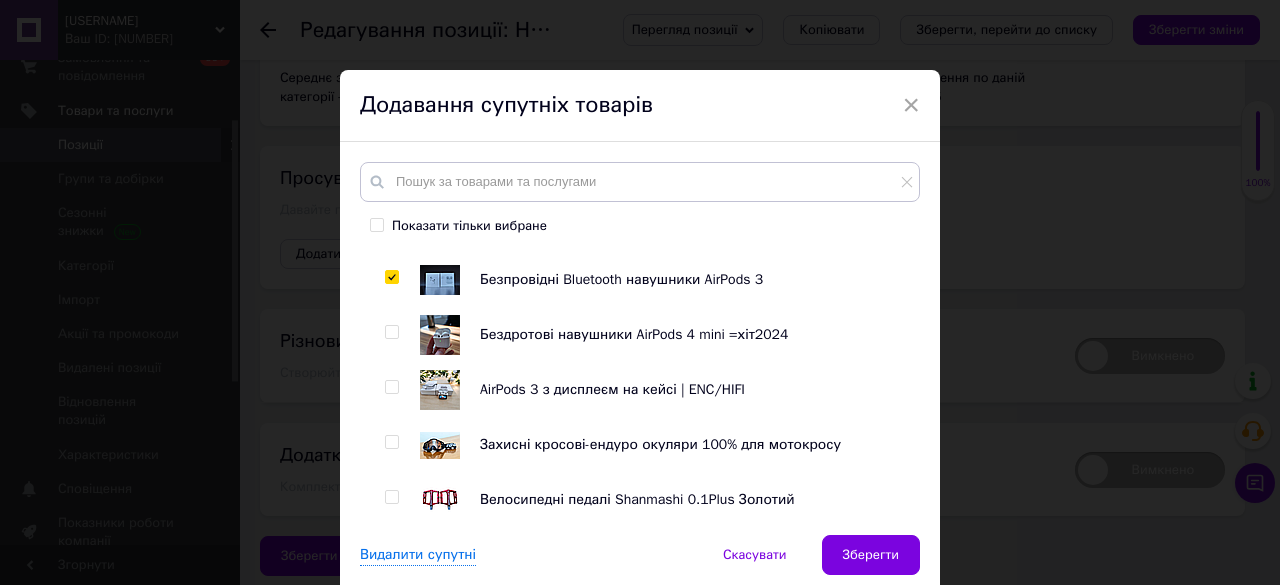 click at bounding box center [391, 332] 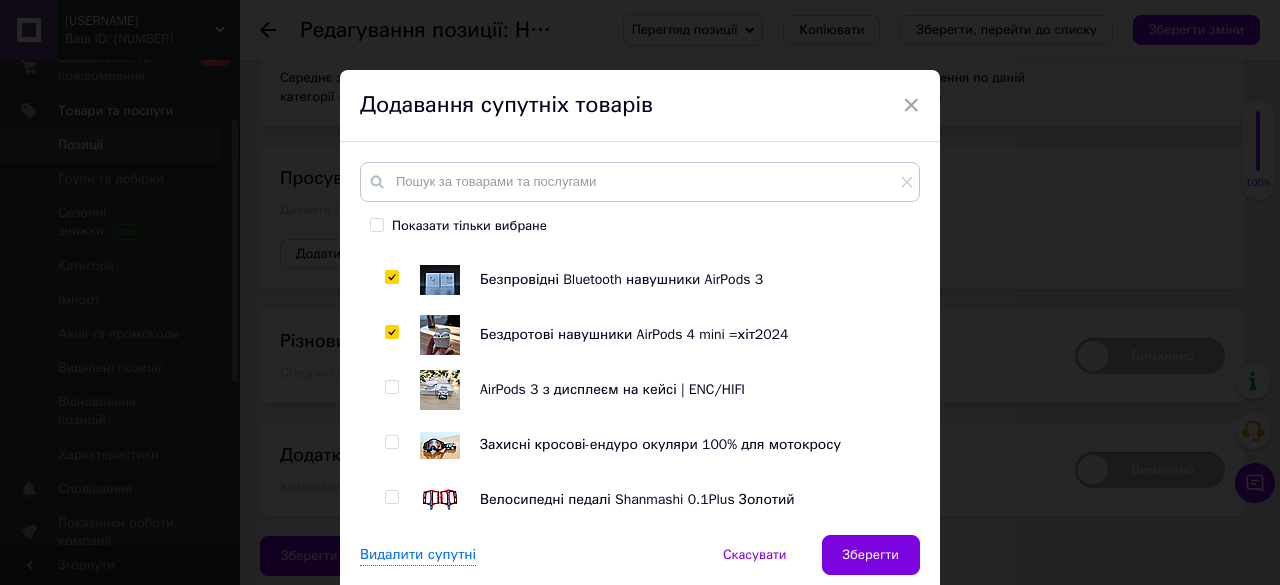 checkbox on "true" 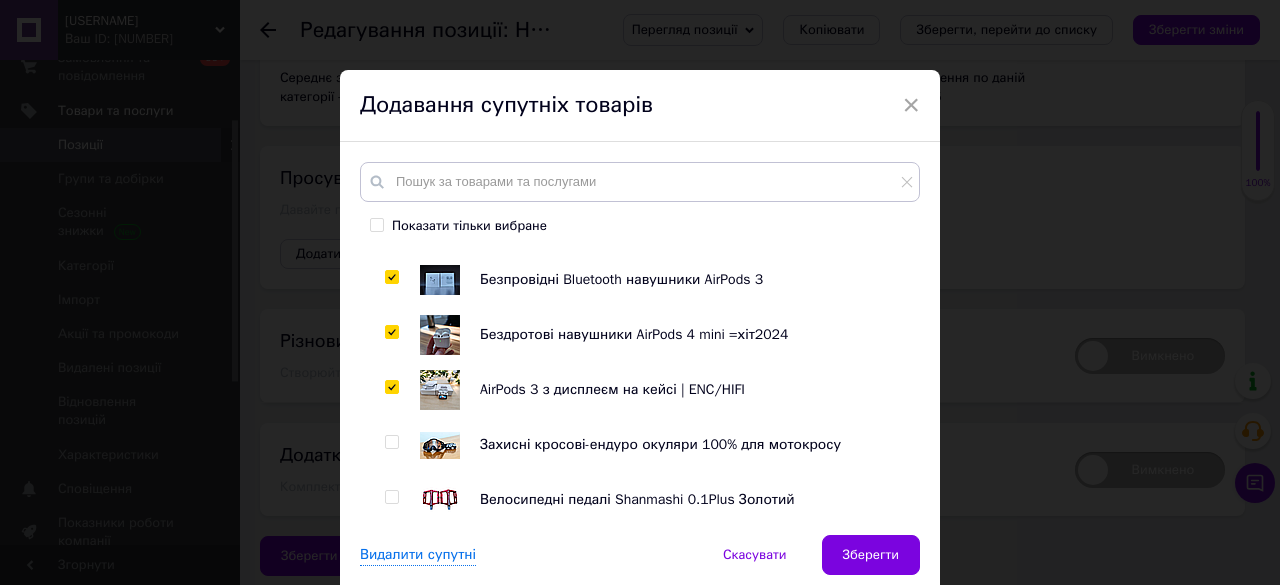 checkbox on "true" 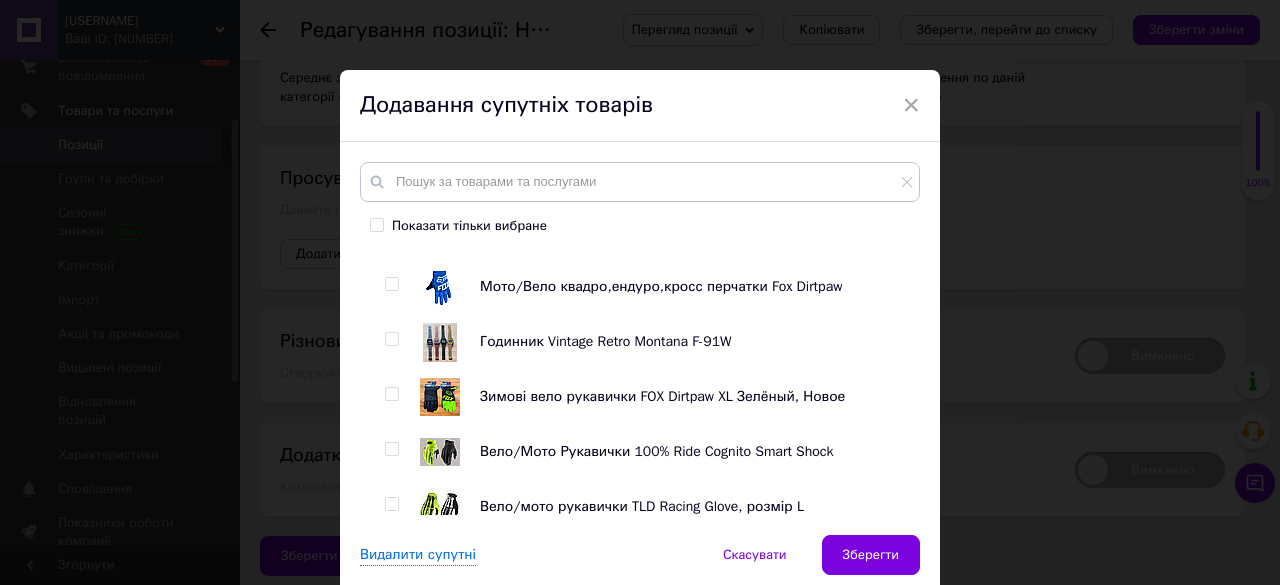 scroll, scrollTop: 4900, scrollLeft: 0, axis: vertical 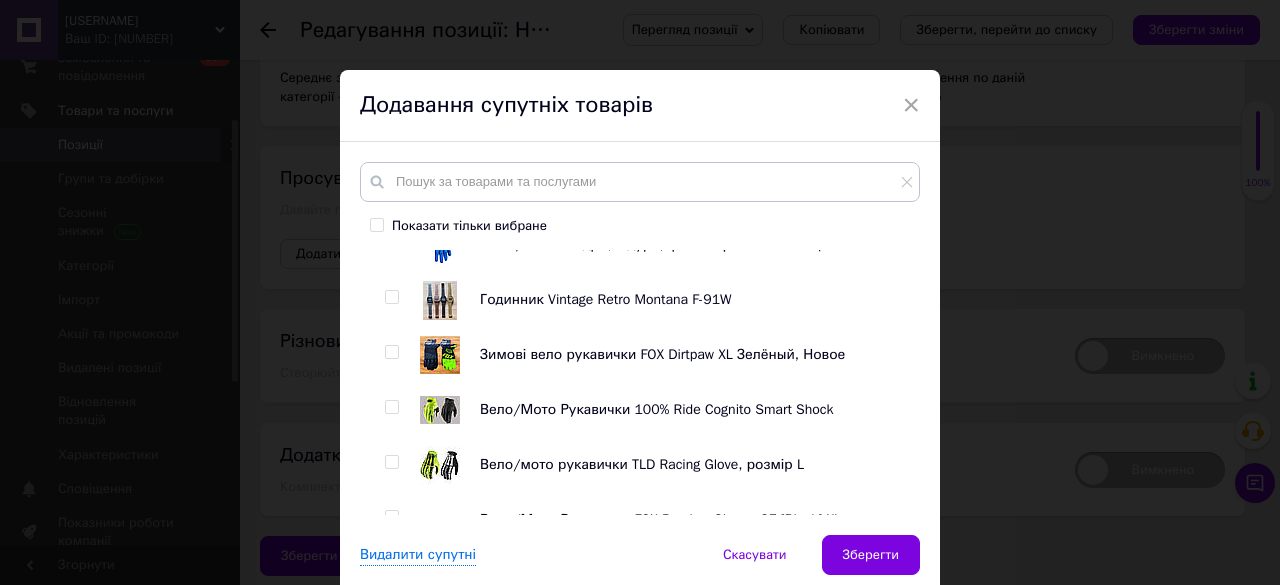 click at bounding box center (391, 297) 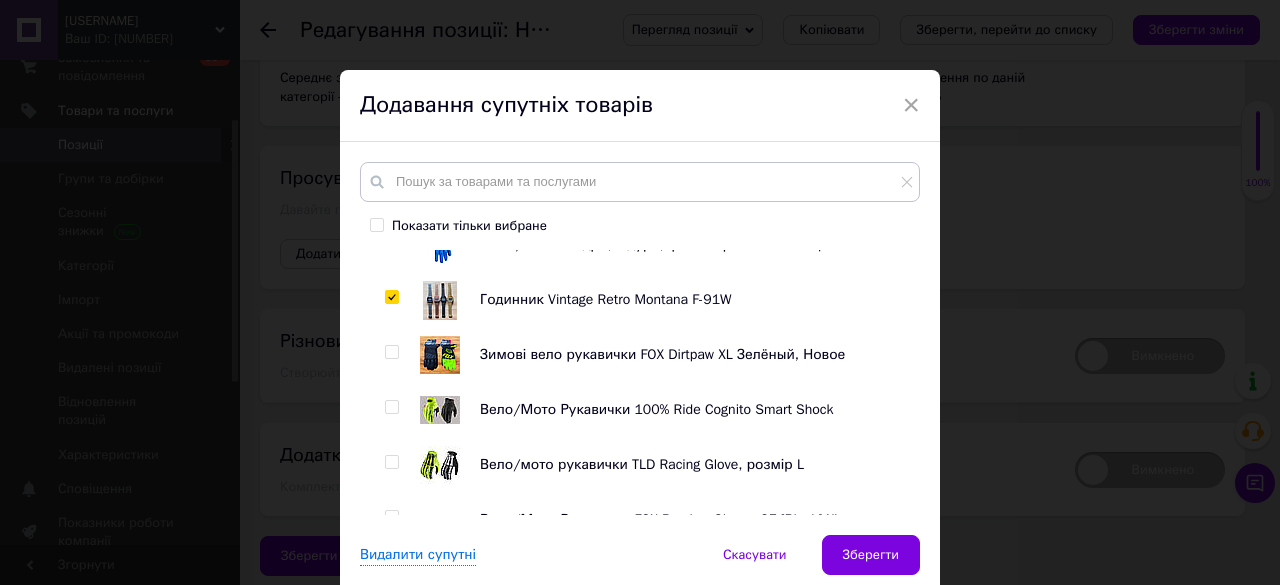 checkbox on "true" 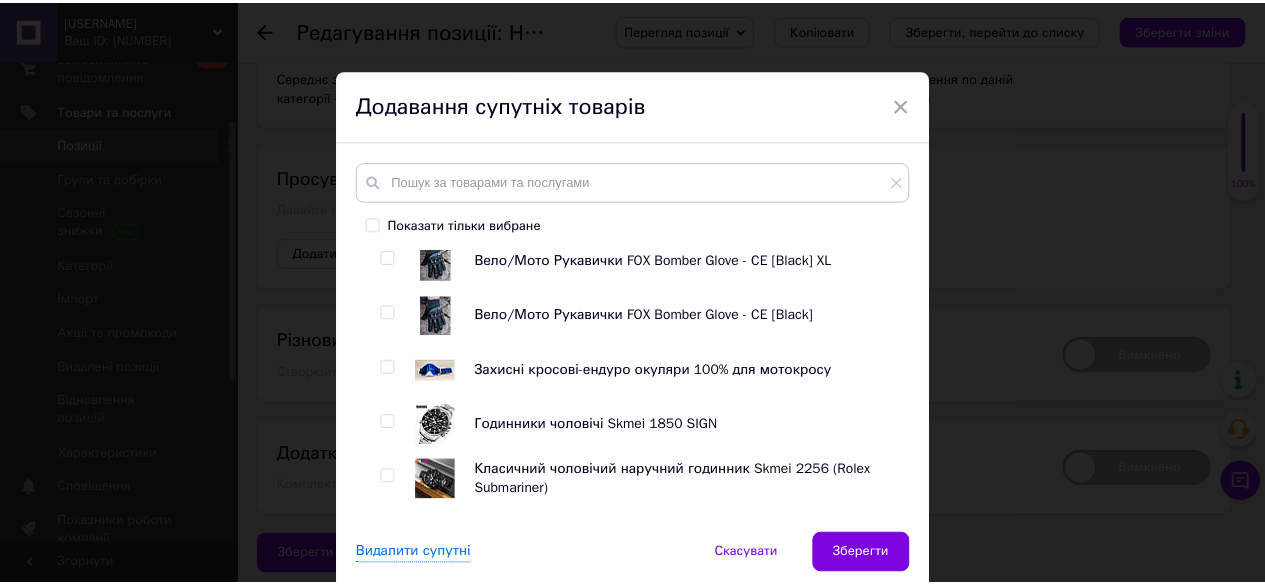 scroll, scrollTop: 5256, scrollLeft: 0, axis: vertical 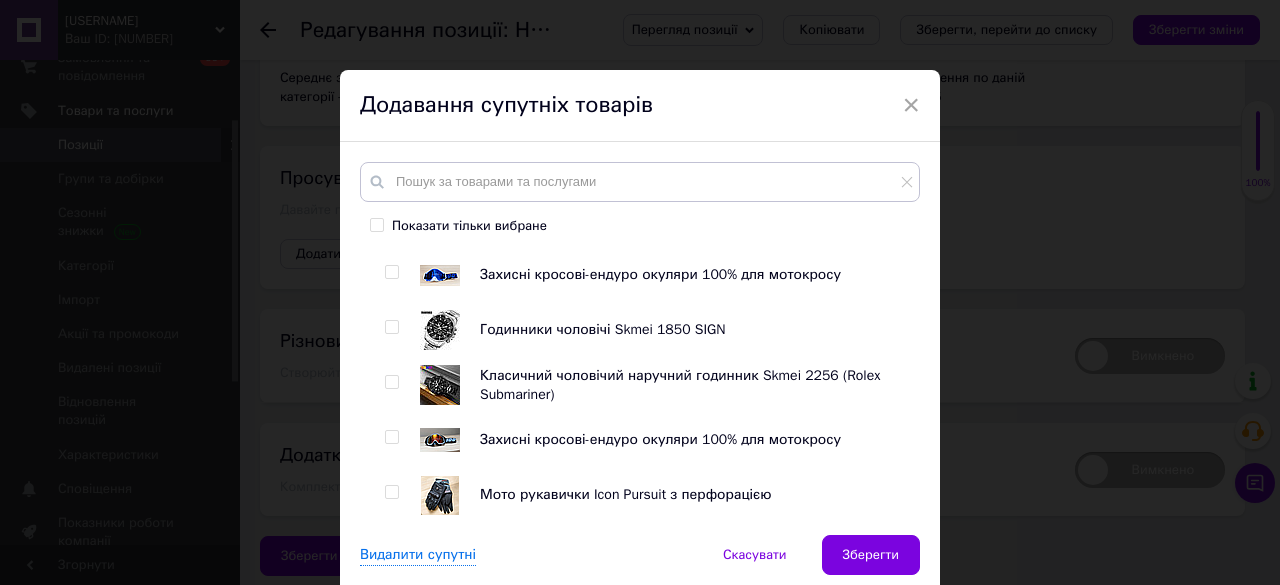 click at bounding box center (391, 327) 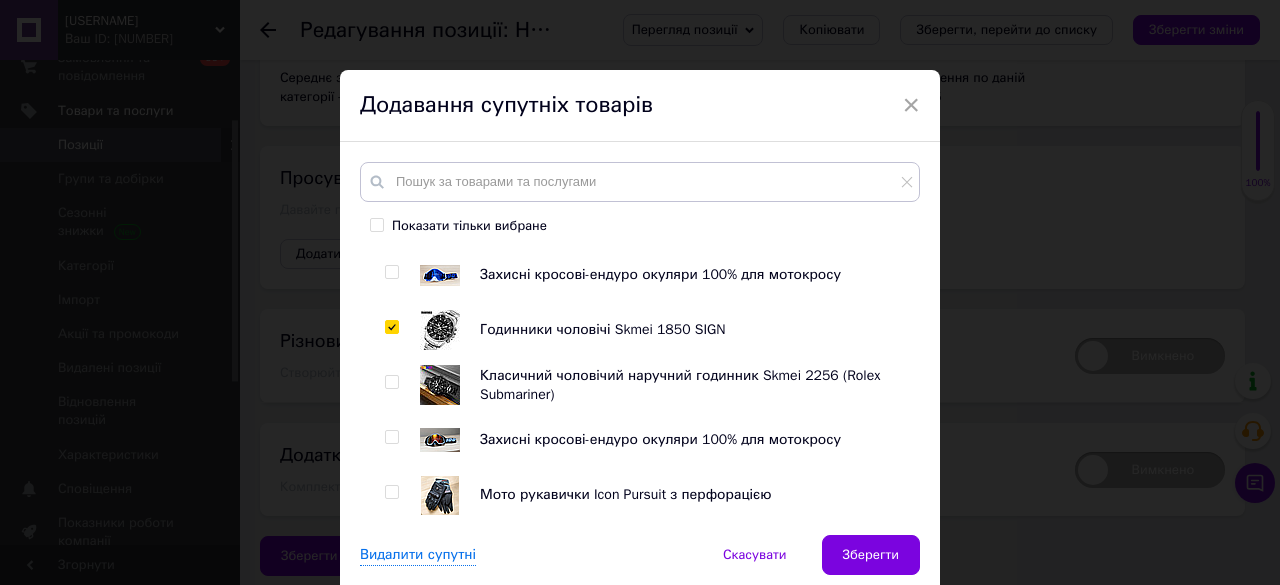 checkbox on "true" 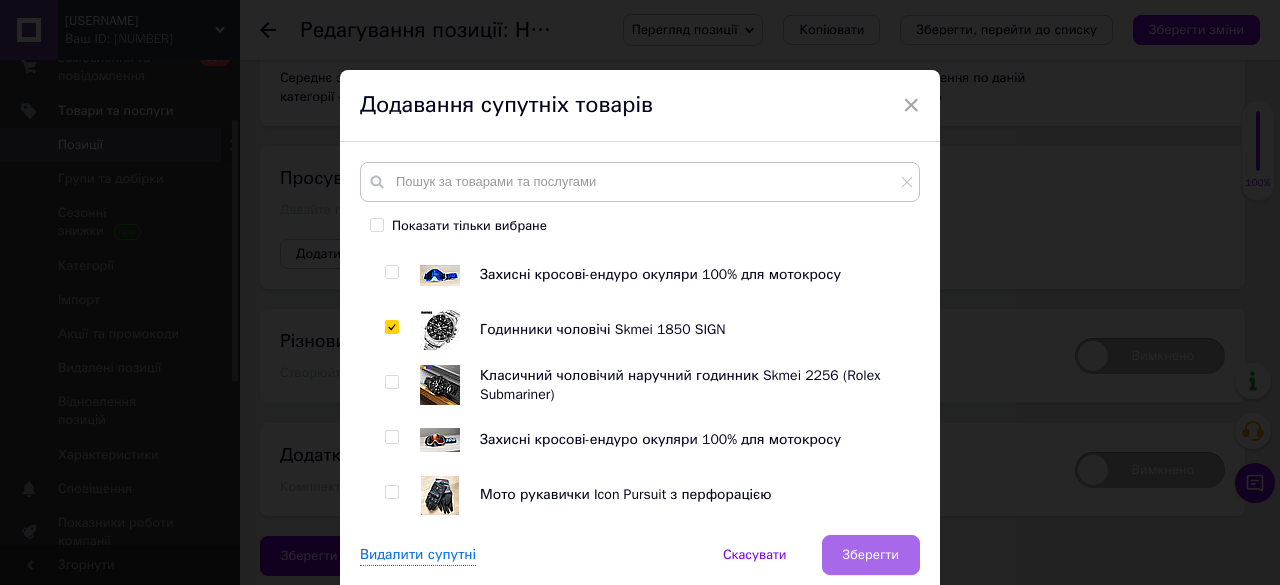 click on "Зберегти" at bounding box center (871, 555) 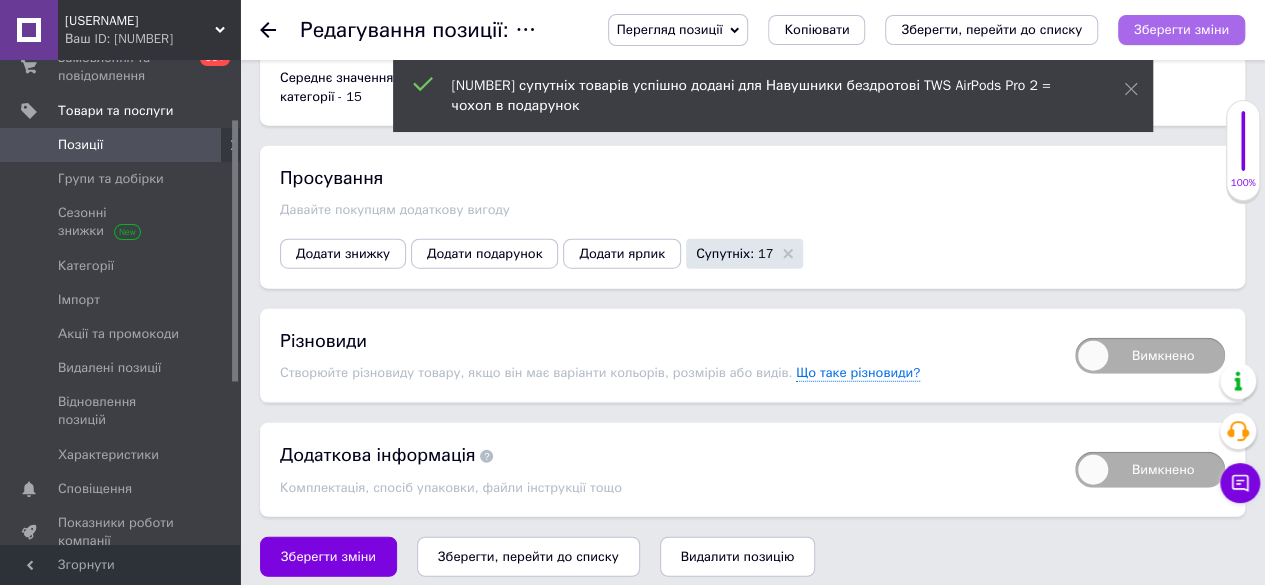 click on "Зберегти зміни" at bounding box center [1181, 29] 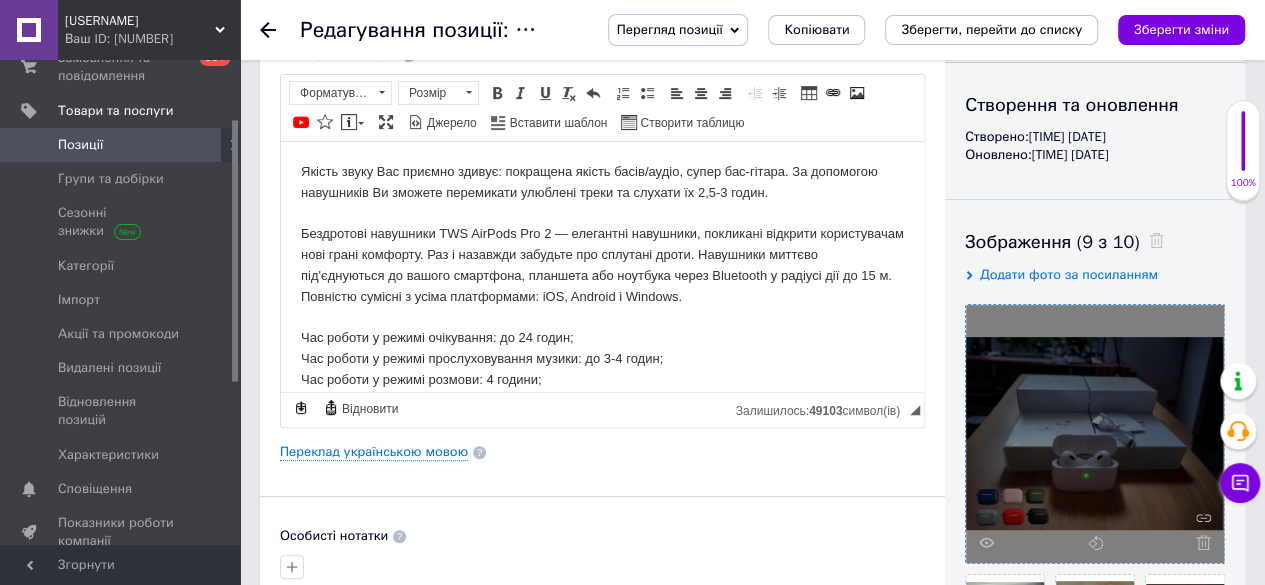 scroll, scrollTop: 0, scrollLeft: 0, axis: both 